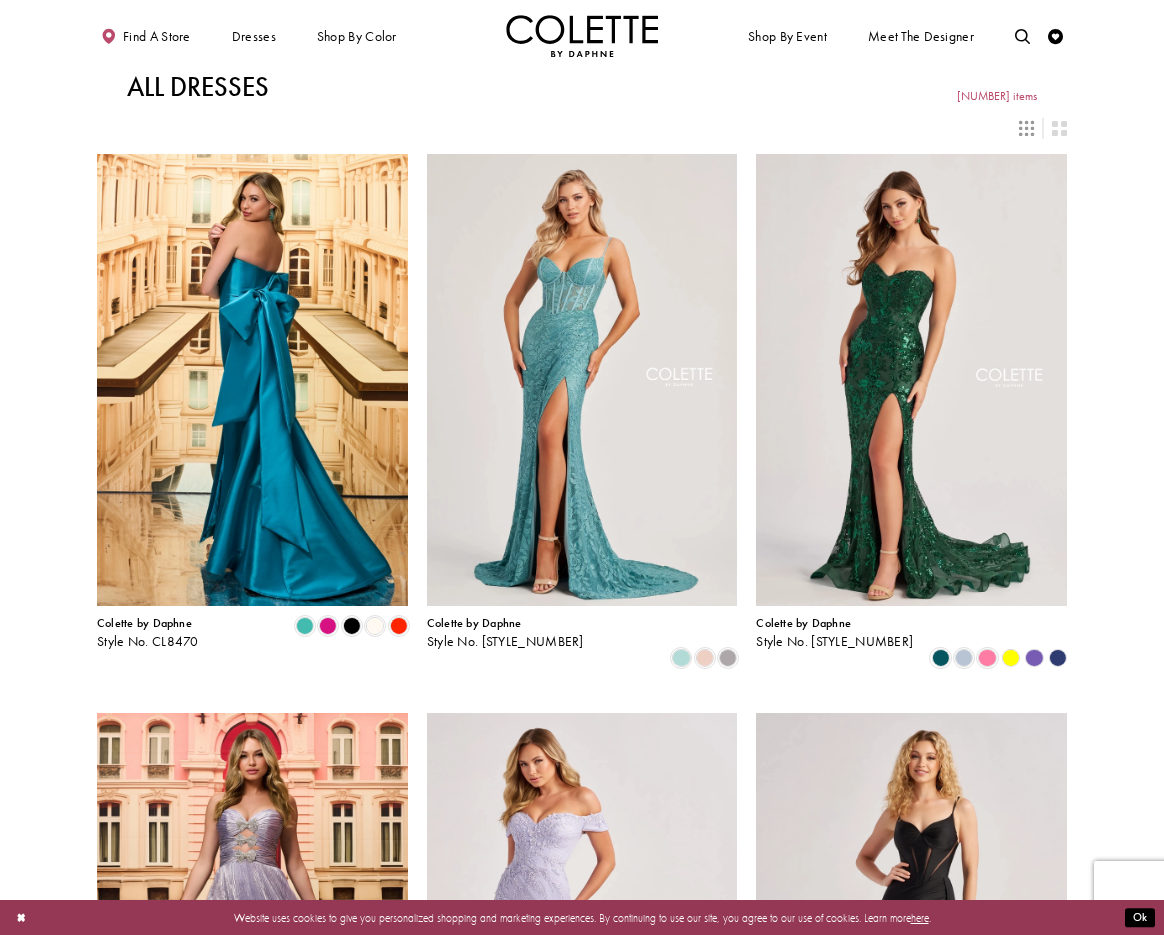 scroll, scrollTop: 0, scrollLeft: 0, axis: both 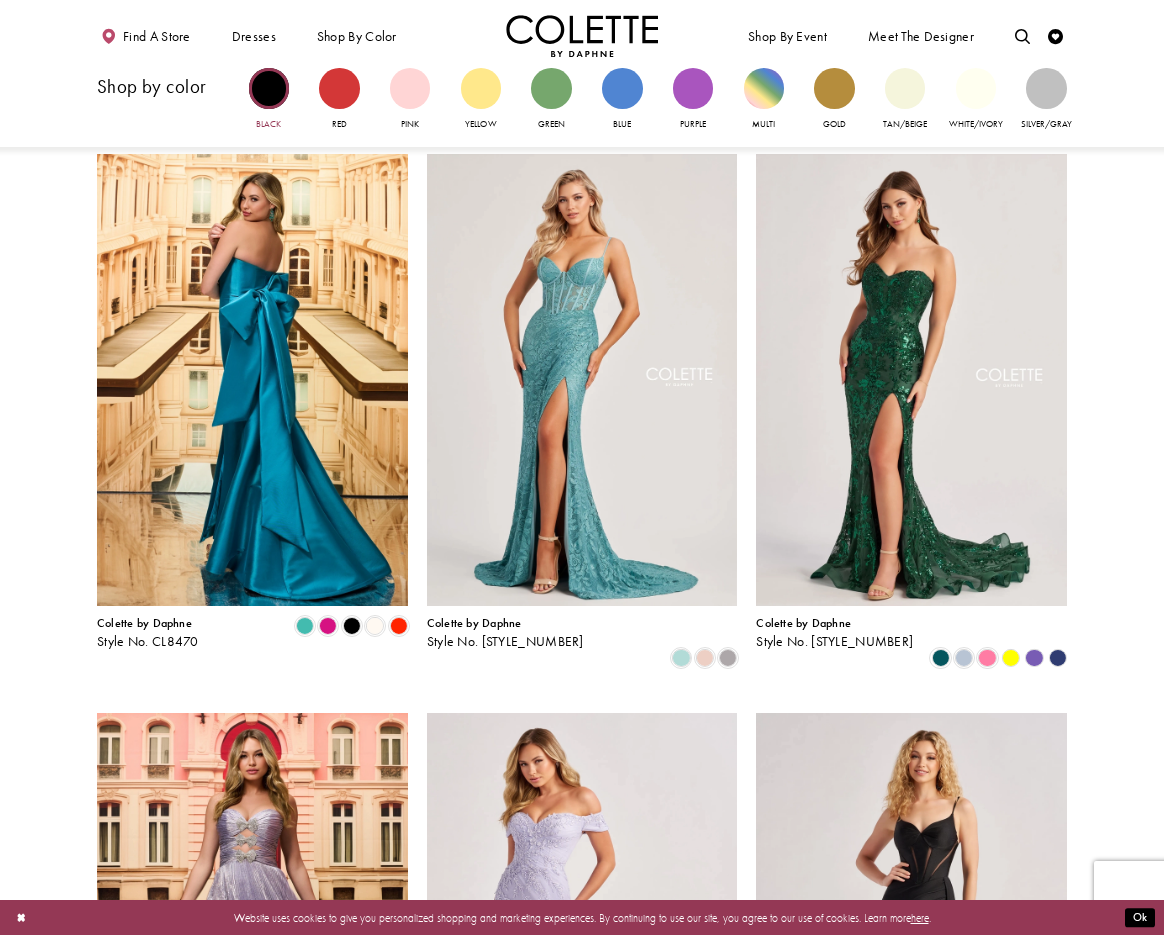 click at bounding box center (269, 88) 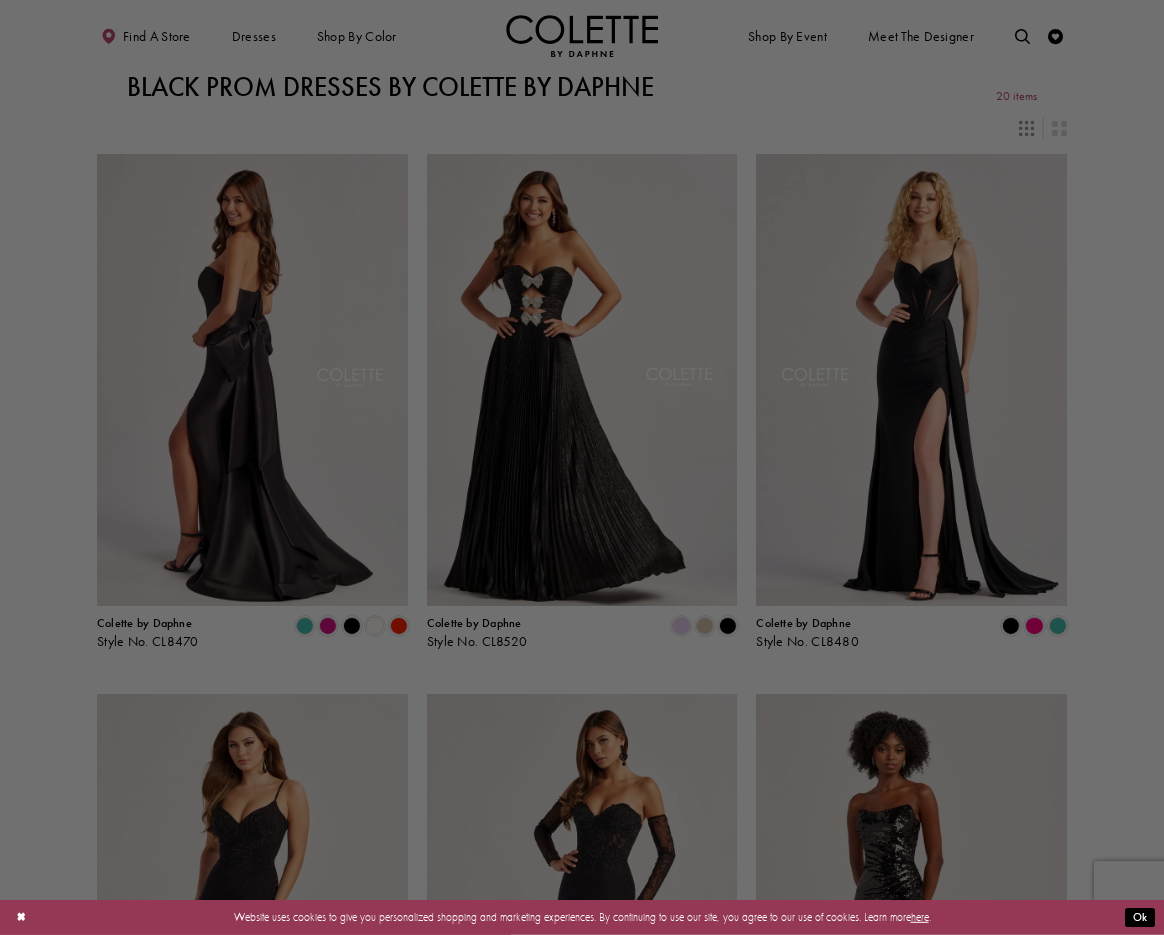 scroll, scrollTop: 0, scrollLeft: 0, axis: both 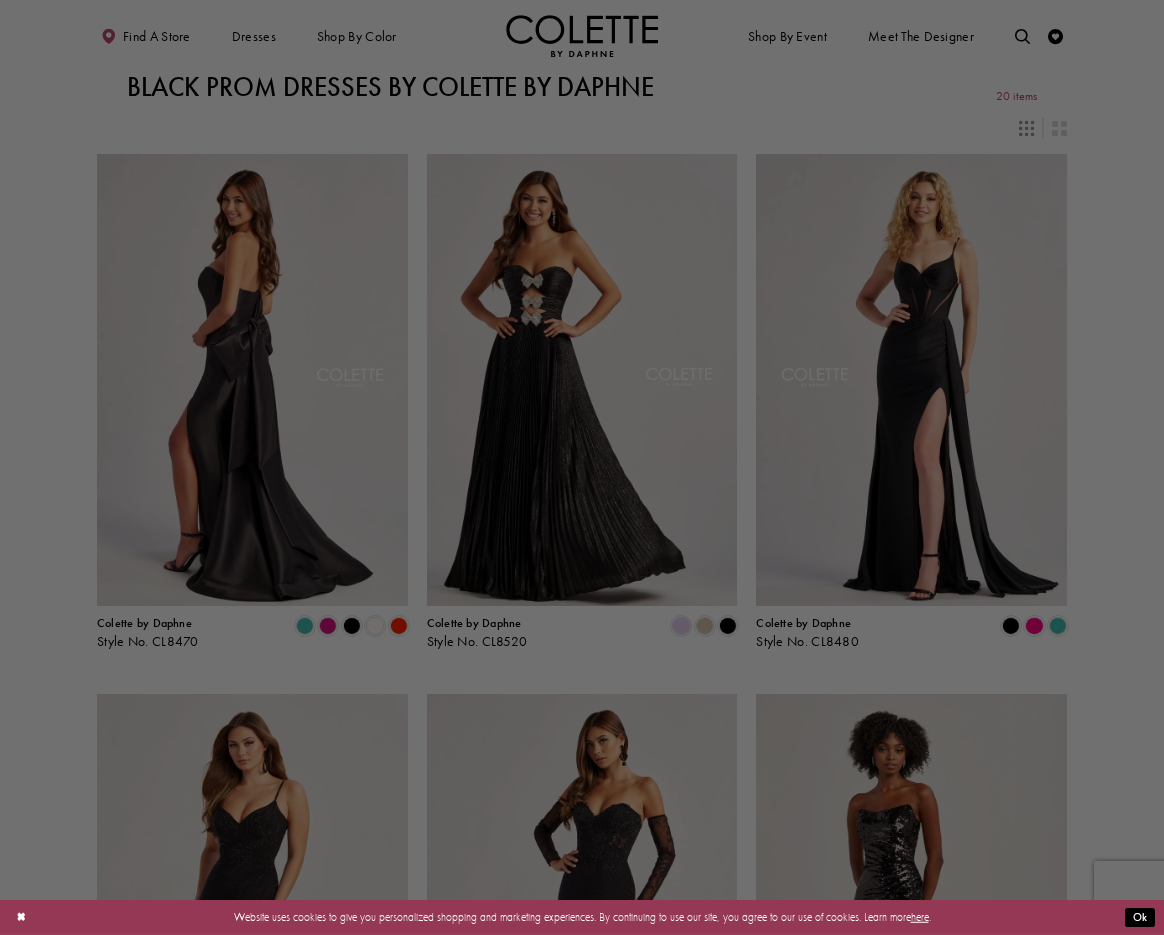 click at bounding box center [588, 472] 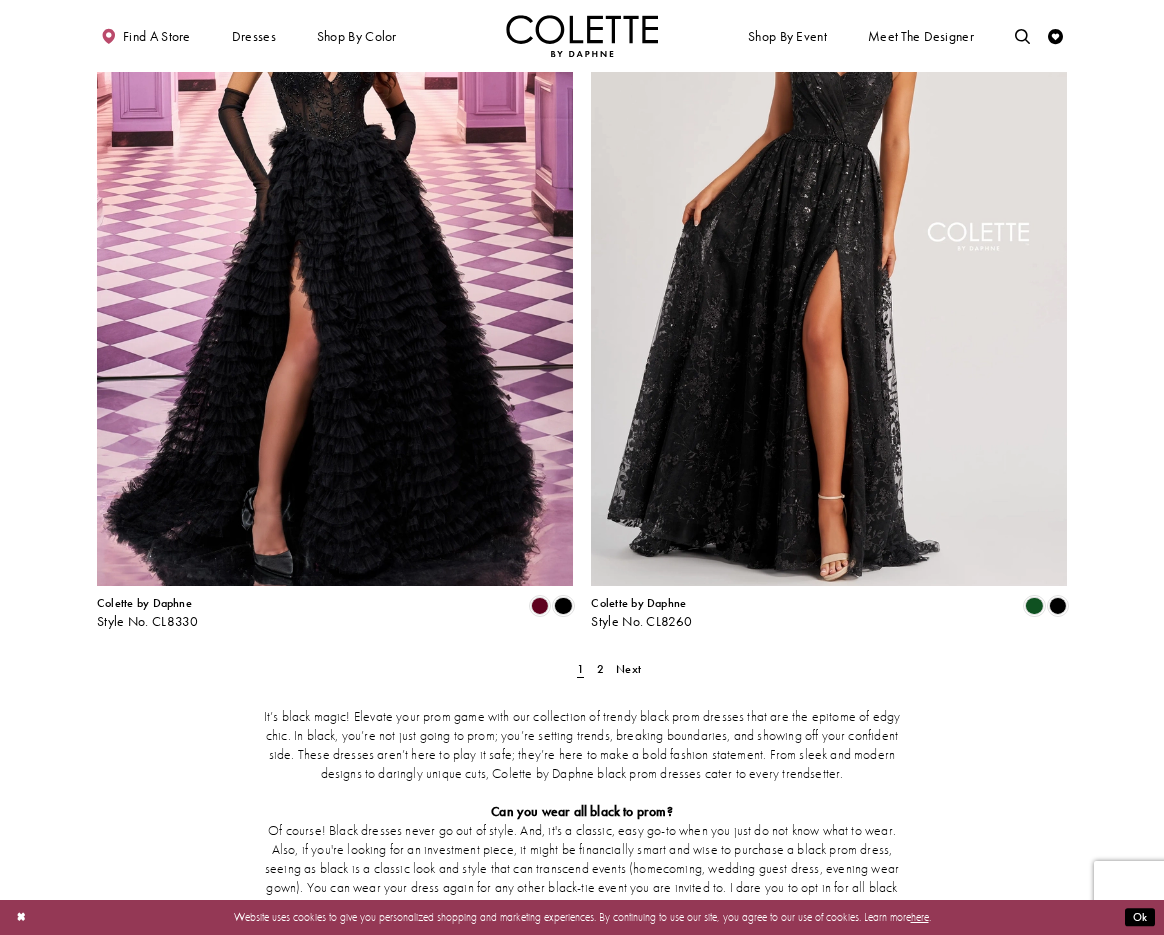 scroll, scrollTop: 2421, scrollLeft: 0, axis: vertical 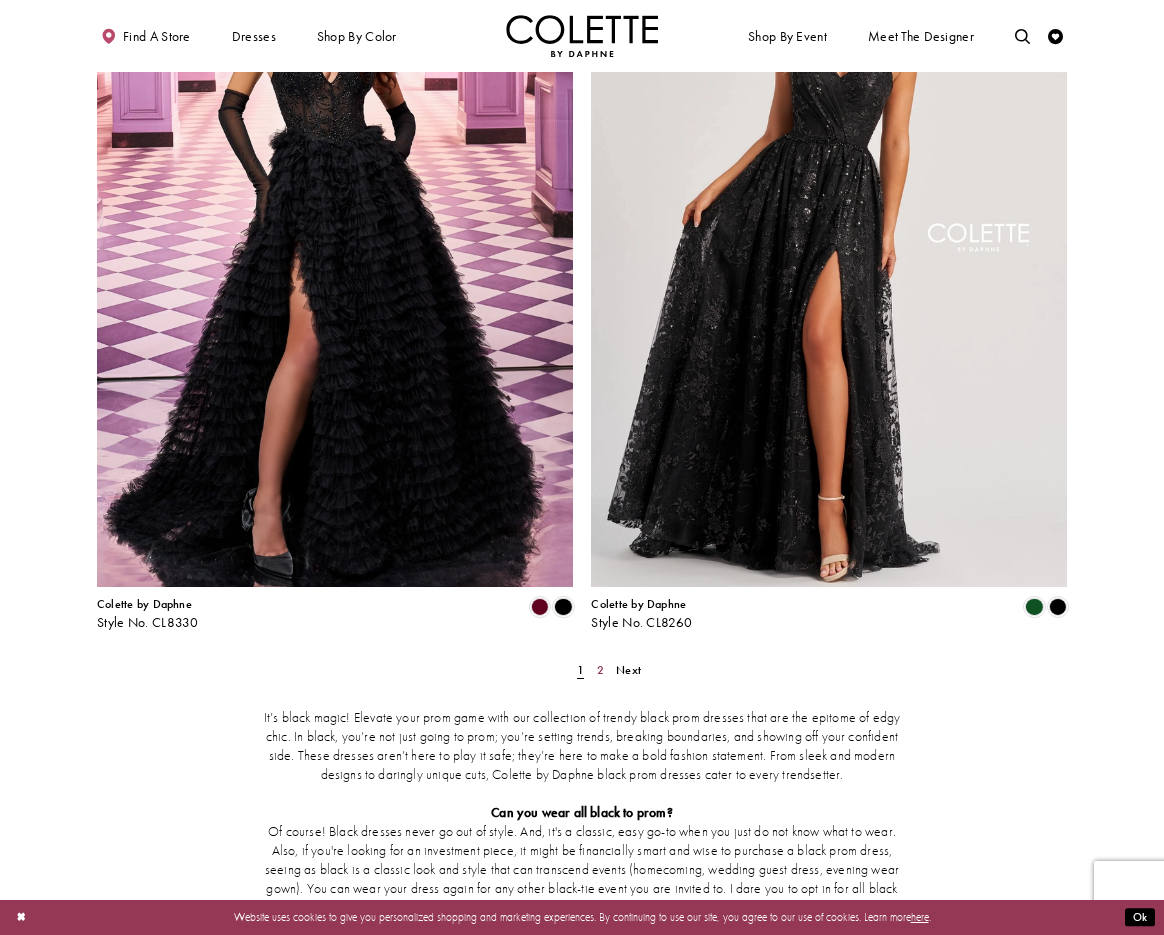 drag, startPoint x: 601, startPoint y: 668, endPoint x: 689, endPoint y: 664, distance: 88.09086 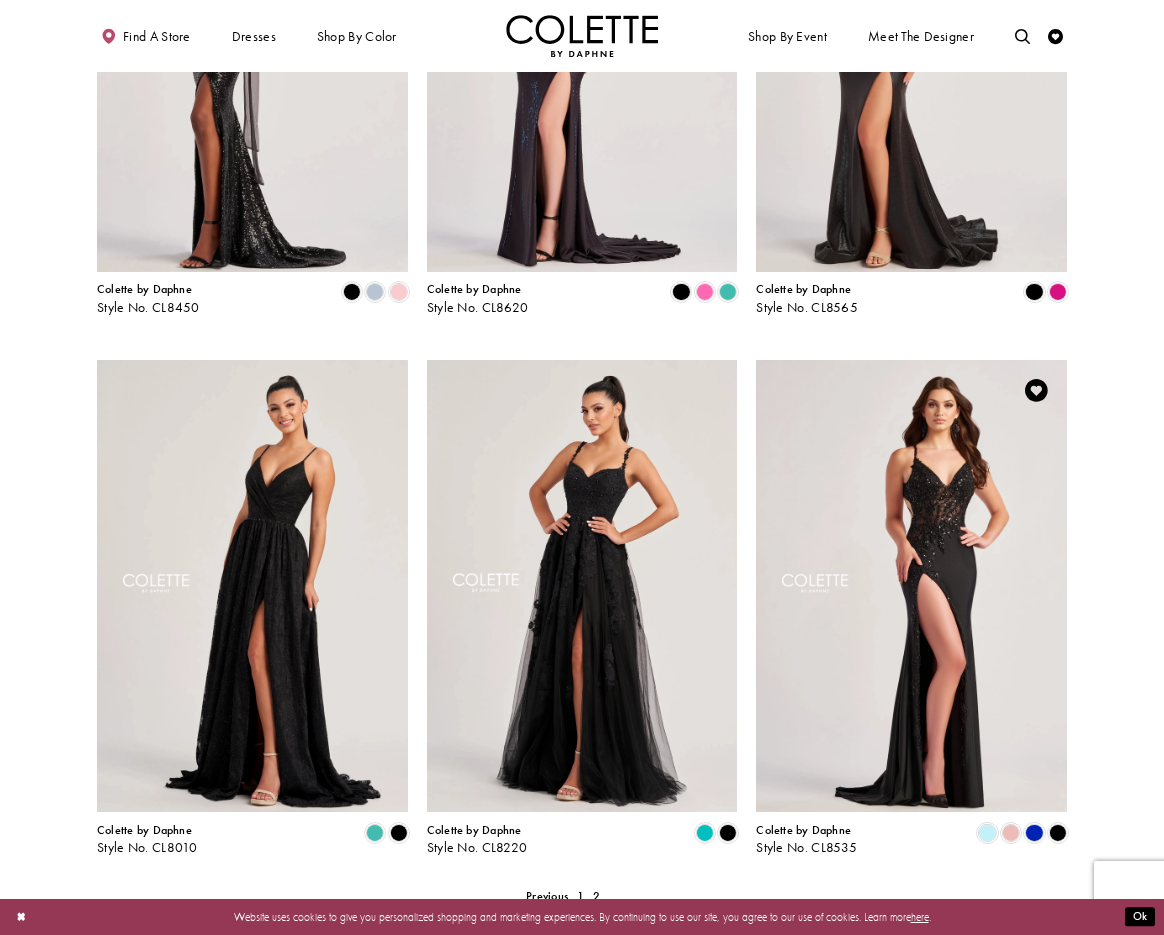 scroll, scrollTop: 0, scrollLeft: 0, axis: both 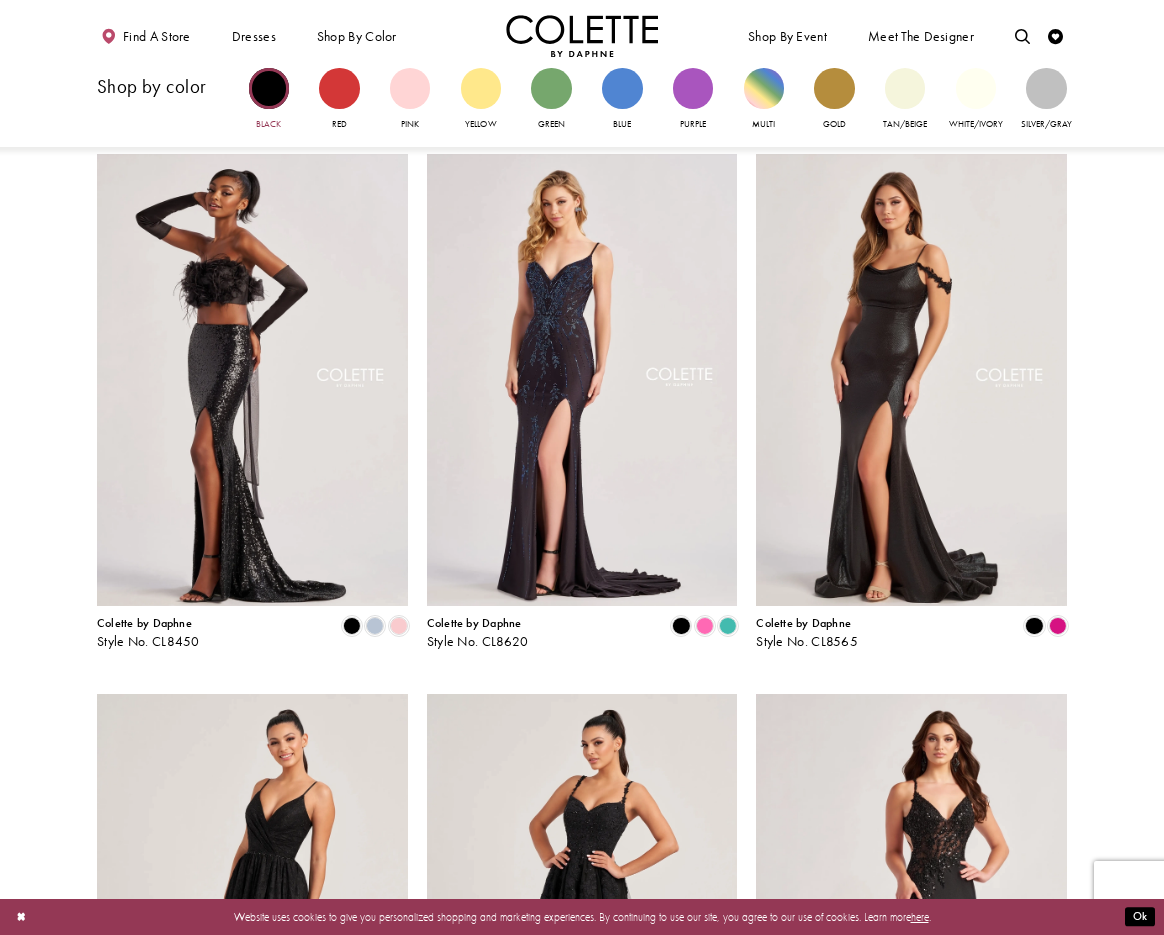 click at bounding box center [269, 88] 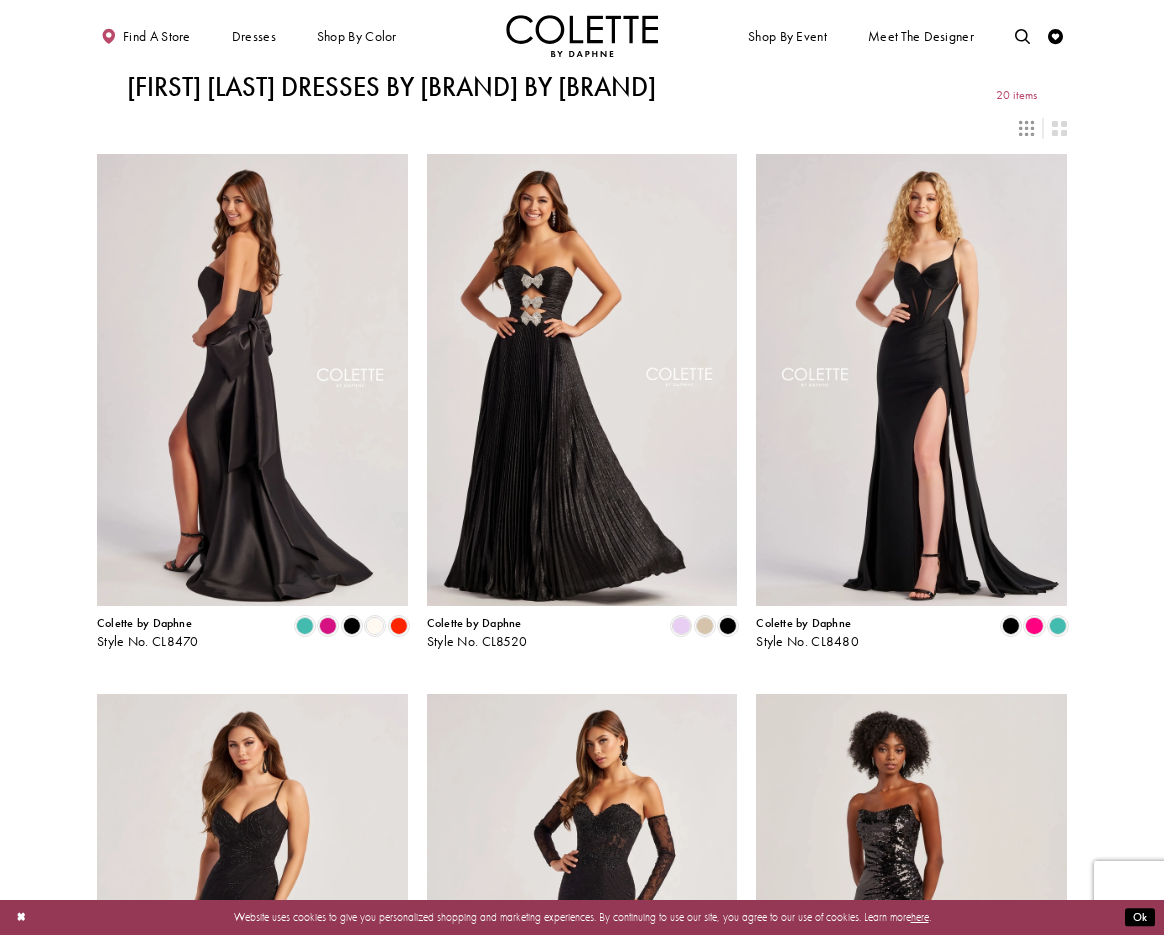 scroll, scrollTop: 394, scrollLeft: 0, axis: vertical 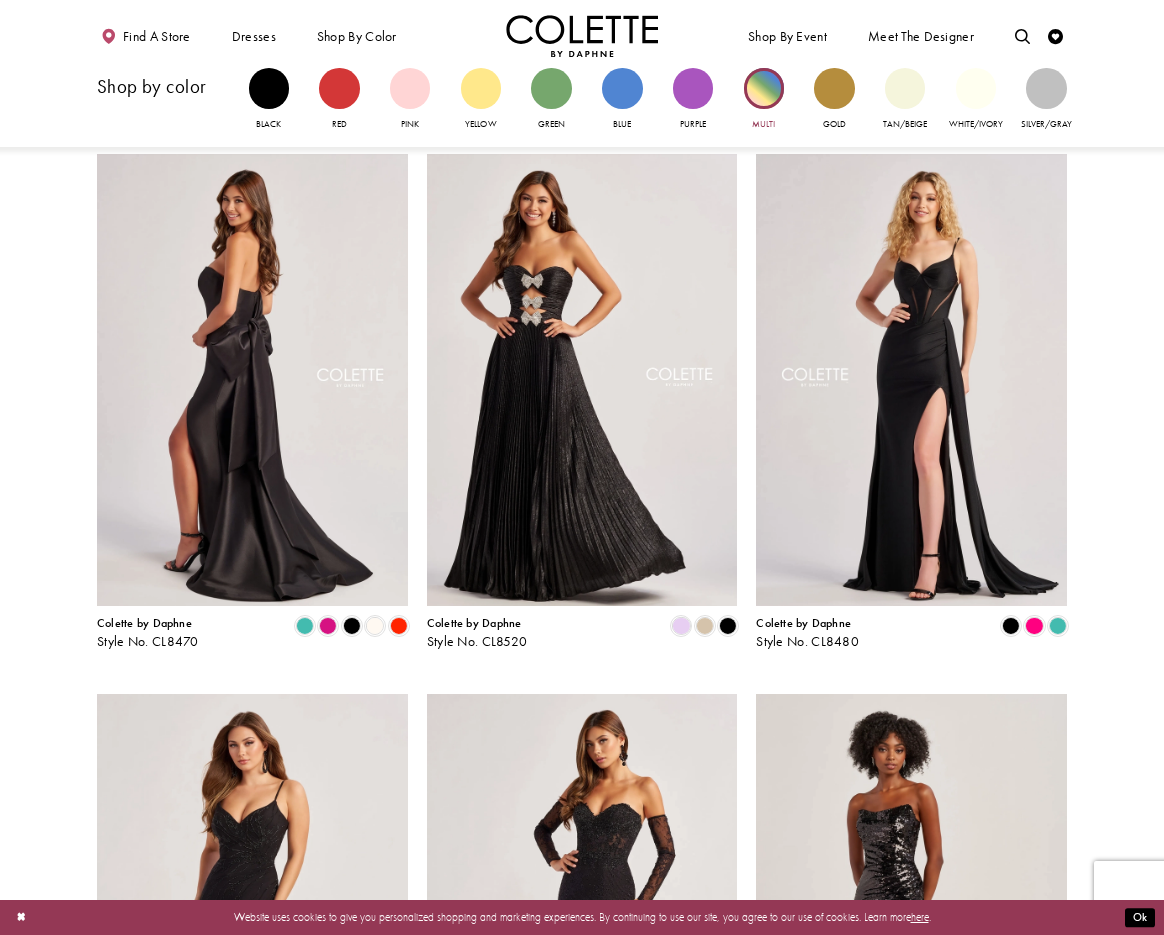 click at bounding box center (764, 88) 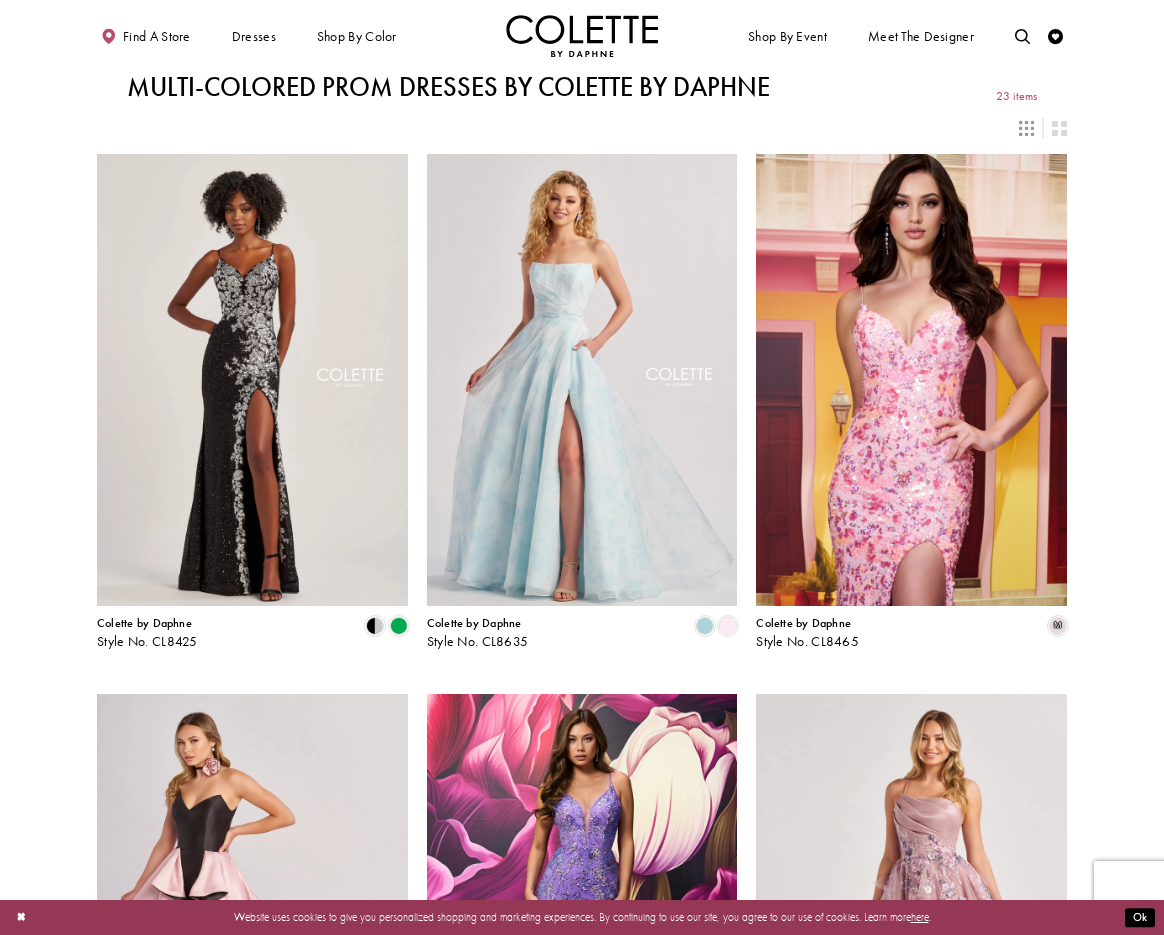 scroll, scrollTop: 0, scrollLeft: 0, axis: both 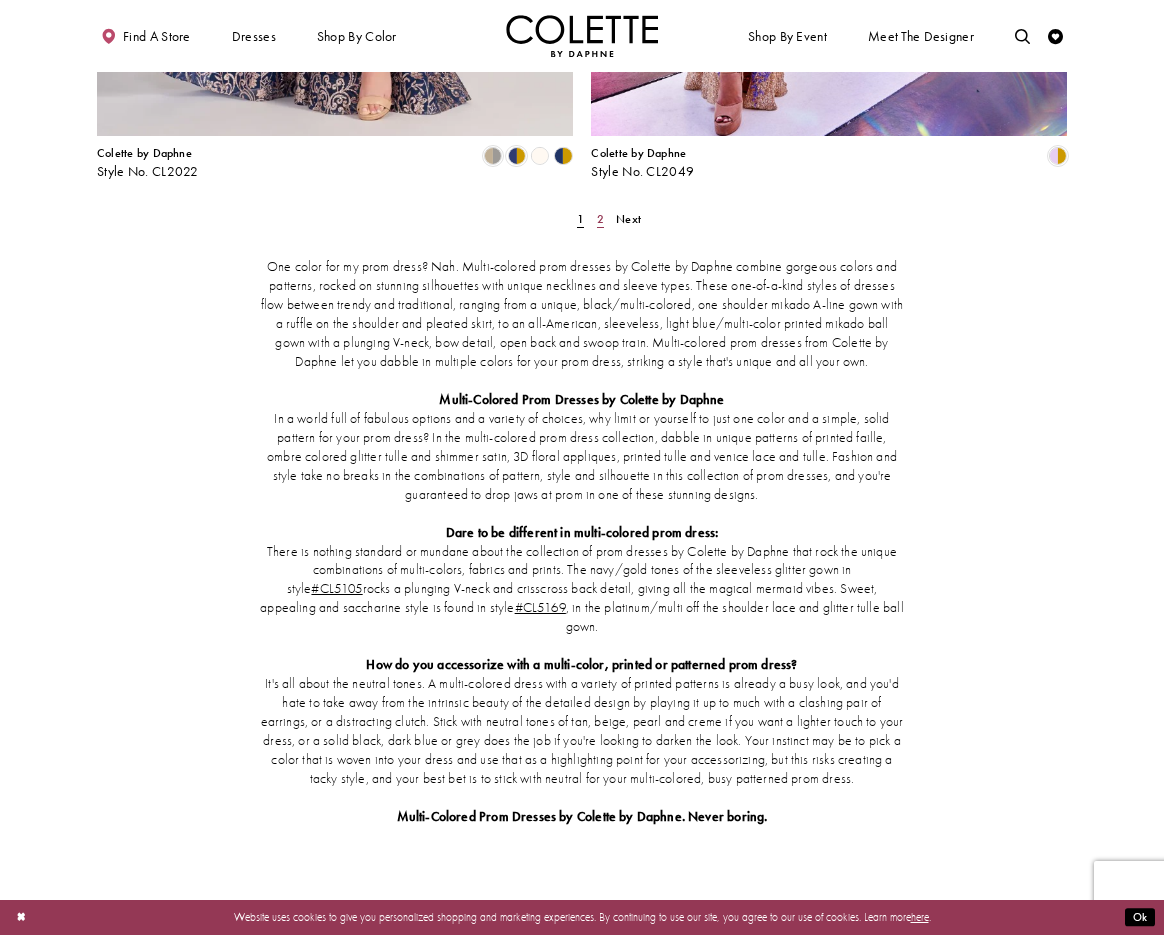click on "2" at bounding box center [600, 219] 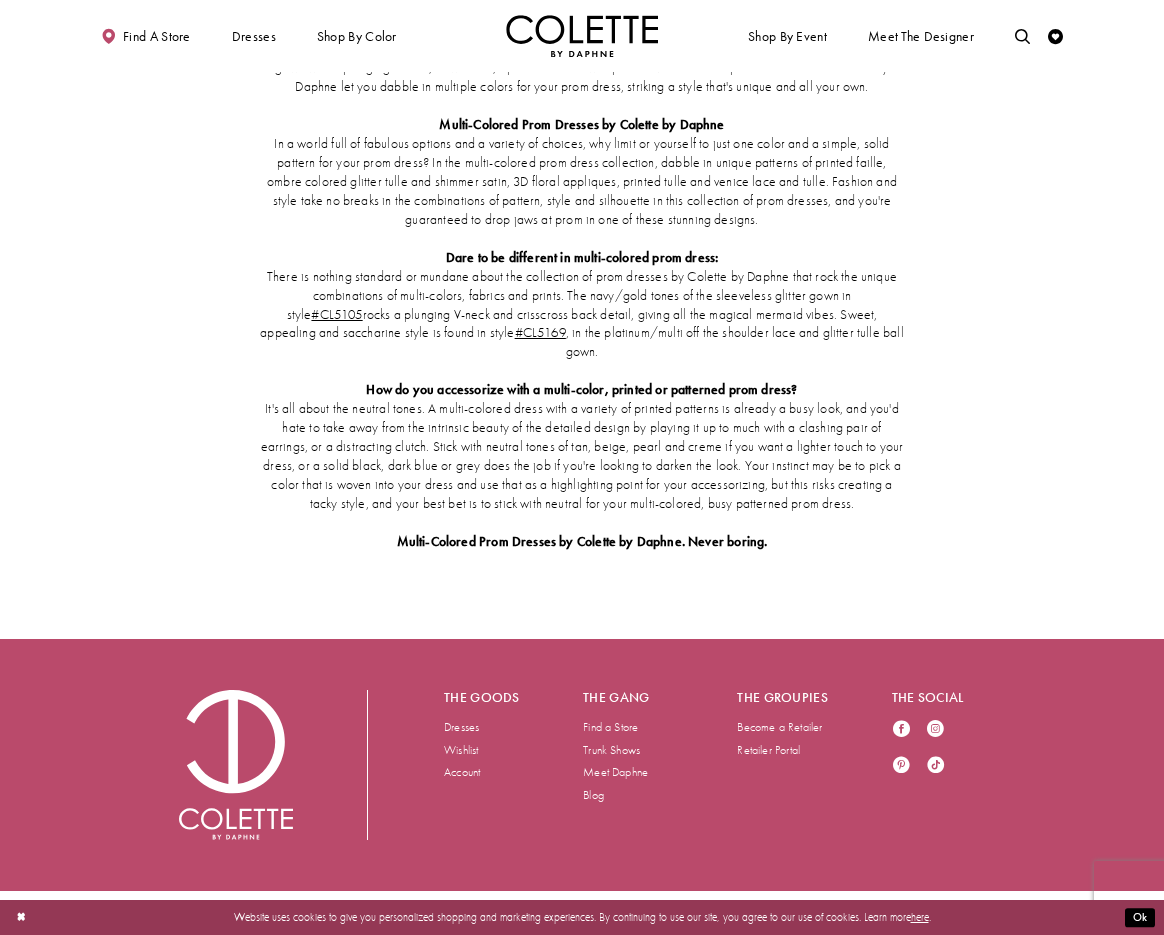 scroll, scrollTop: 0, scrollLeft: 0, axis: both 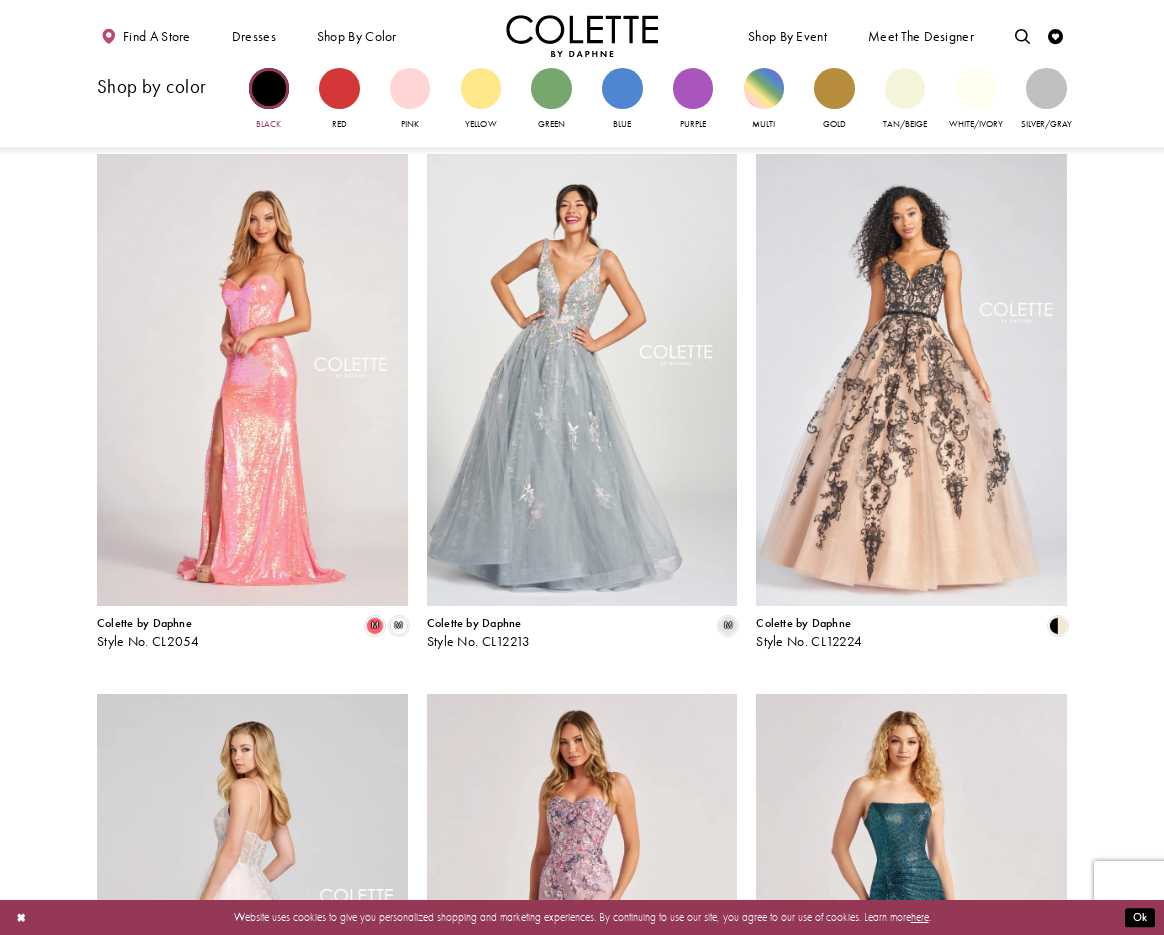 click at bounding box center [269, 88] 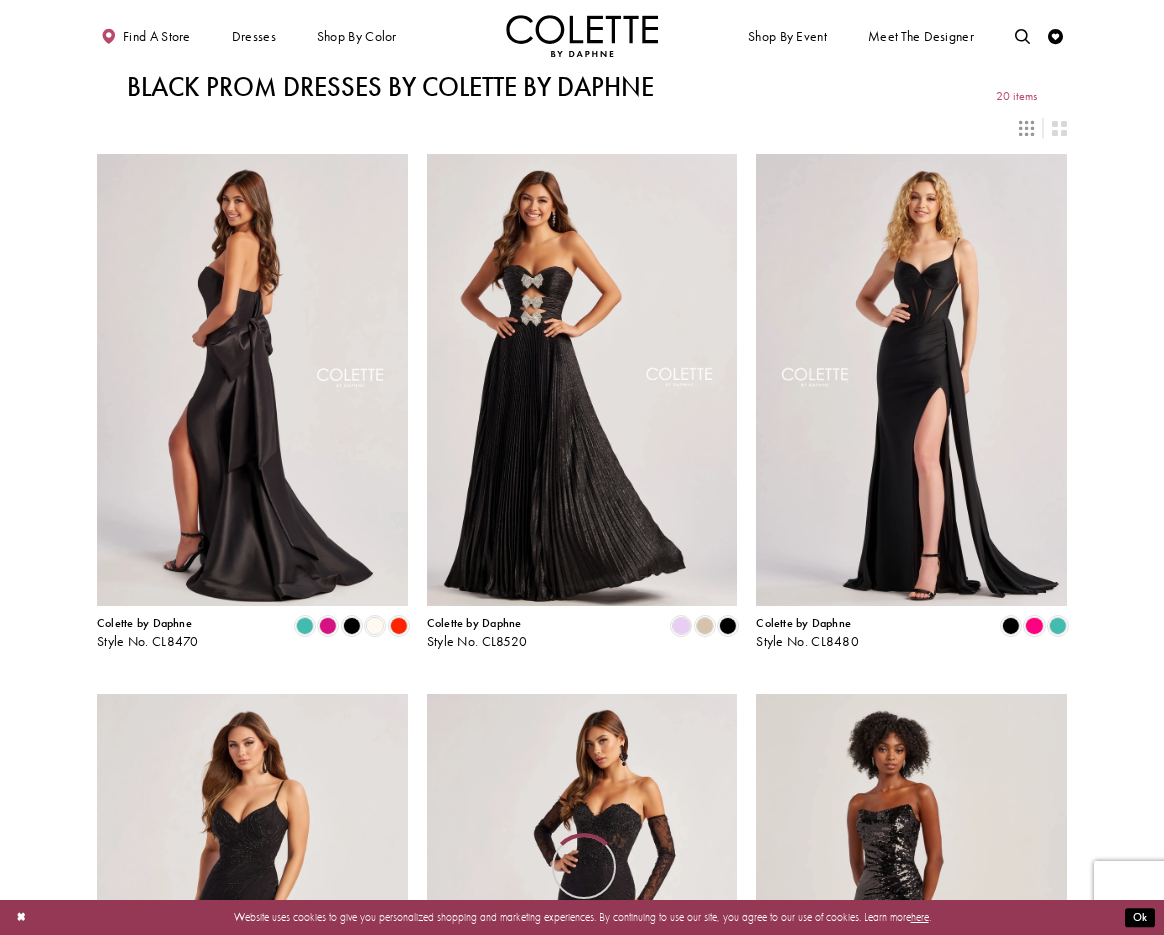 scroll, scrollTop: 0, scrollLeft: 0, axis: both 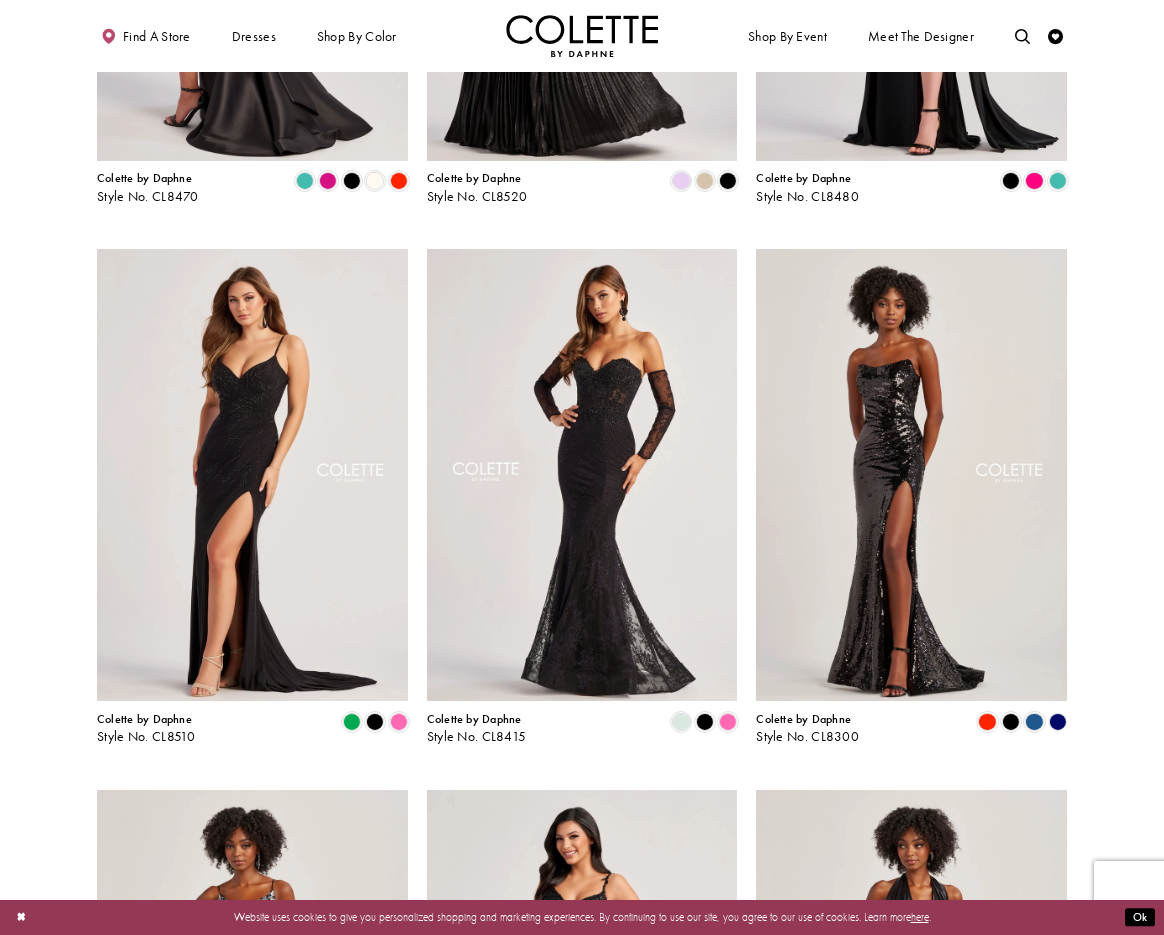 click at bounding box center [582, 36] 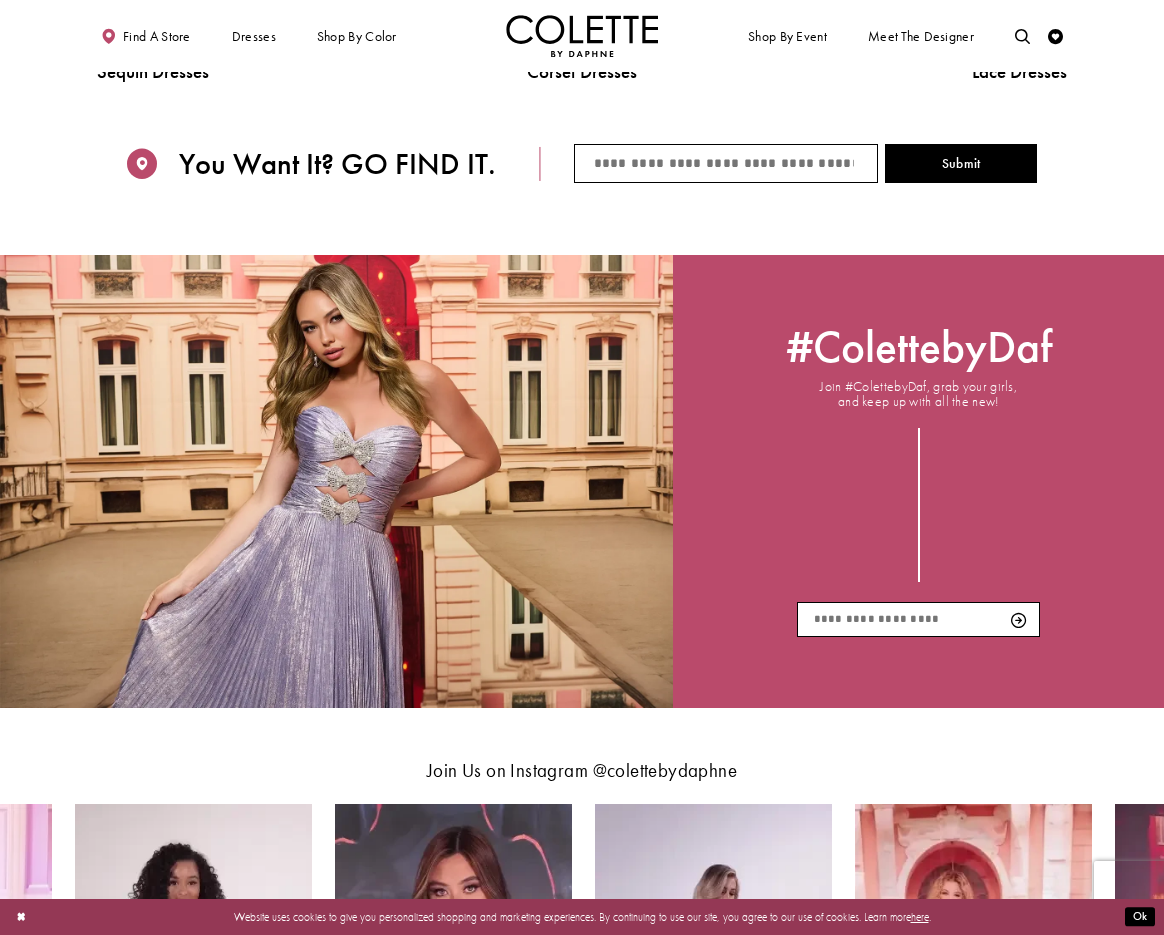 scroll, scrollTop: 0, scrollLeft: 0, axis: both 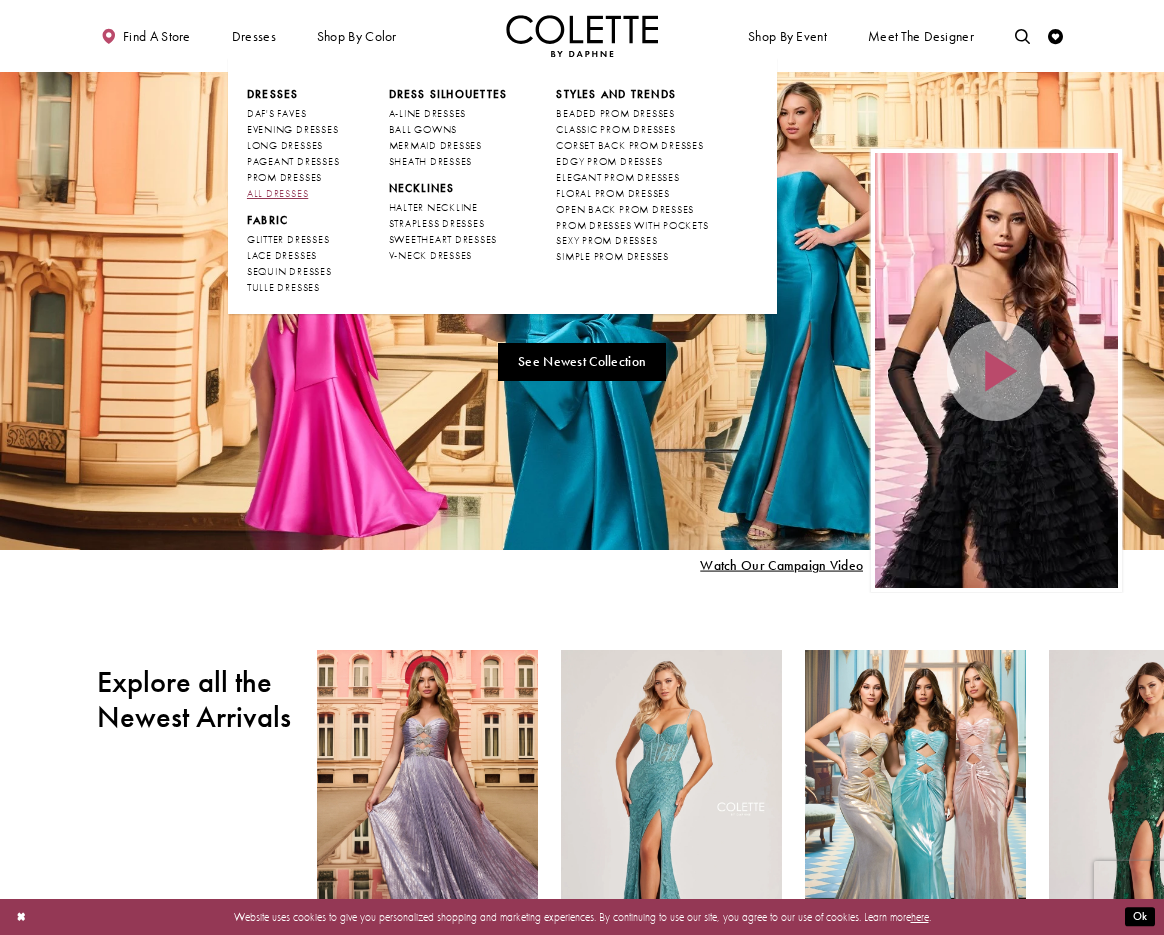 click on "ALL DRESSES" at bounding box center (277, 193) 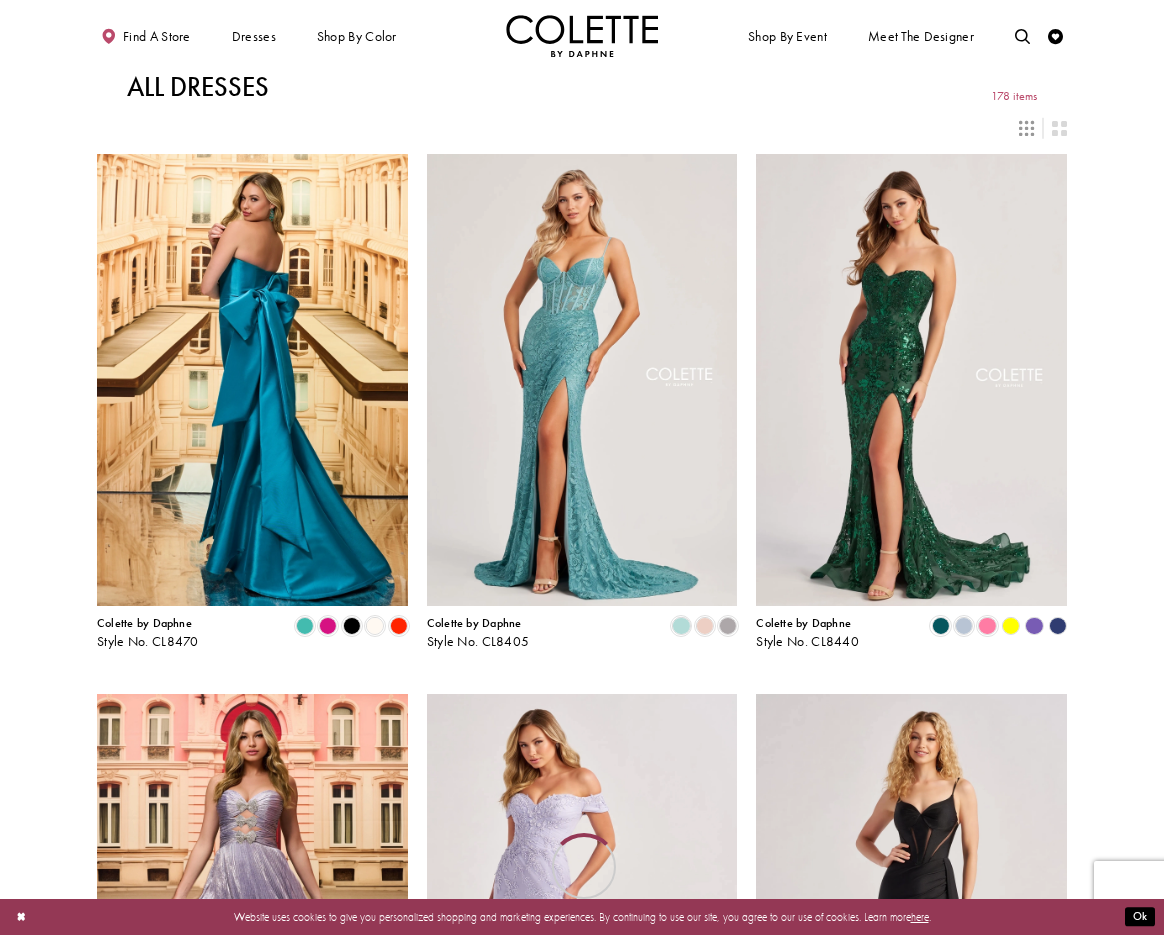 scroll, scrollTop: 0, scrollLeft: 0, axis: both 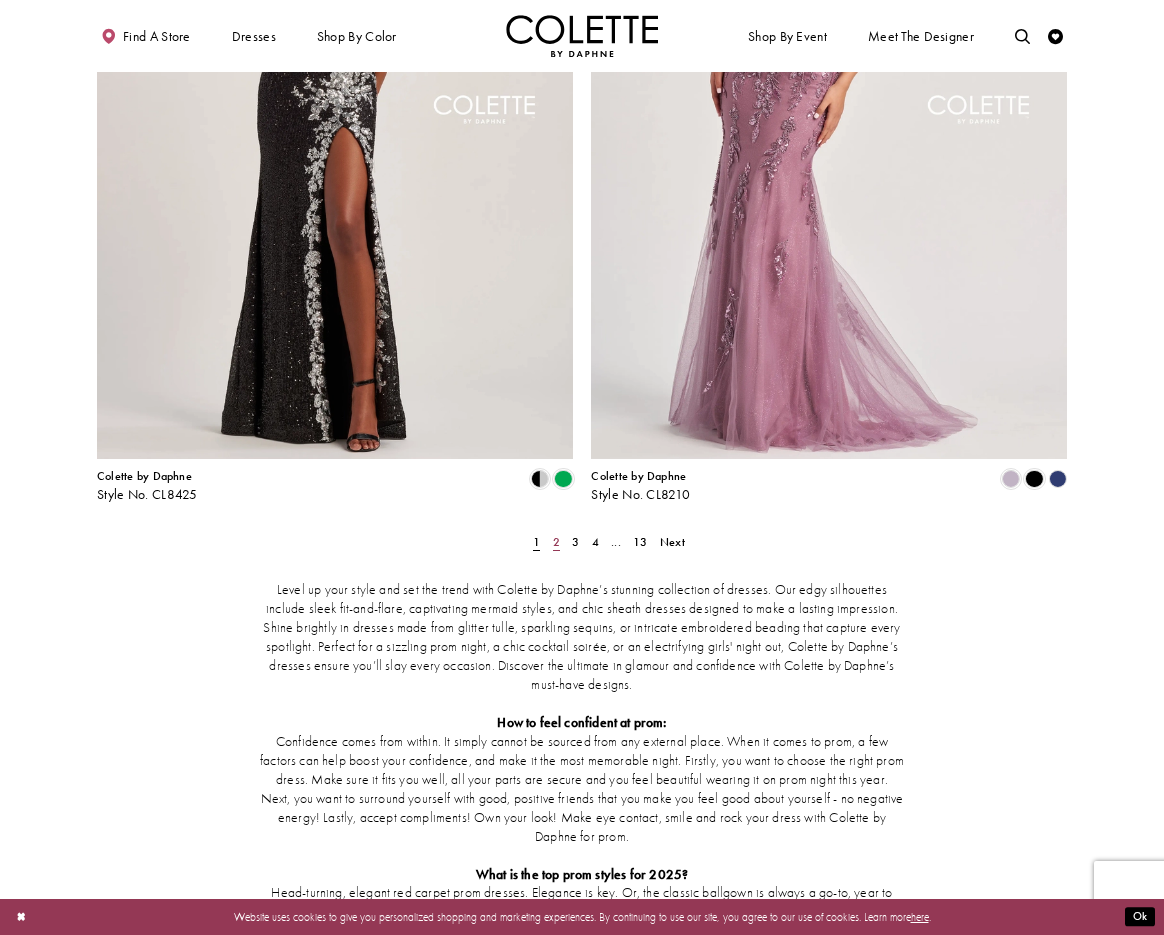 click on "2" at bounding box center [556, 542] 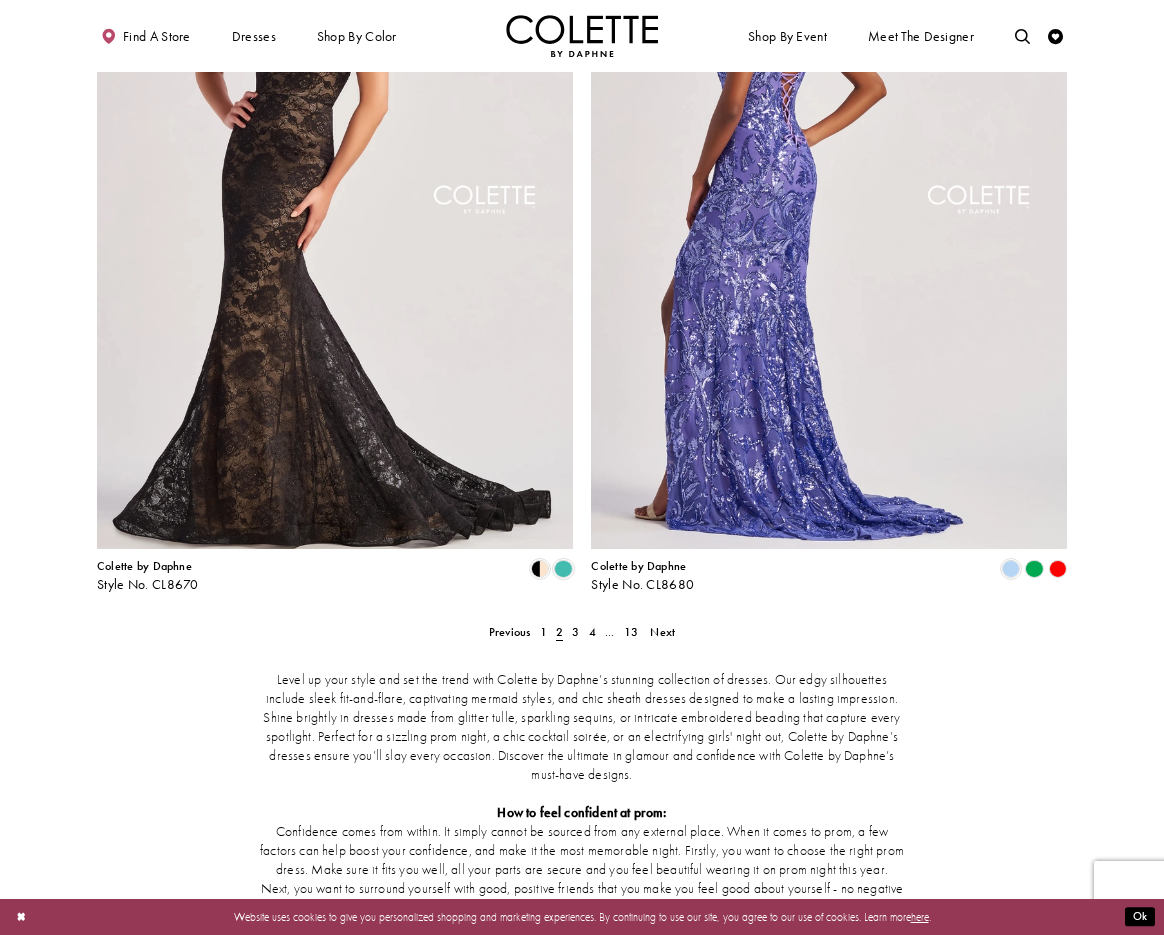 scroll, scrollTop: 2464, scrollLeft: 0, axis: vertical 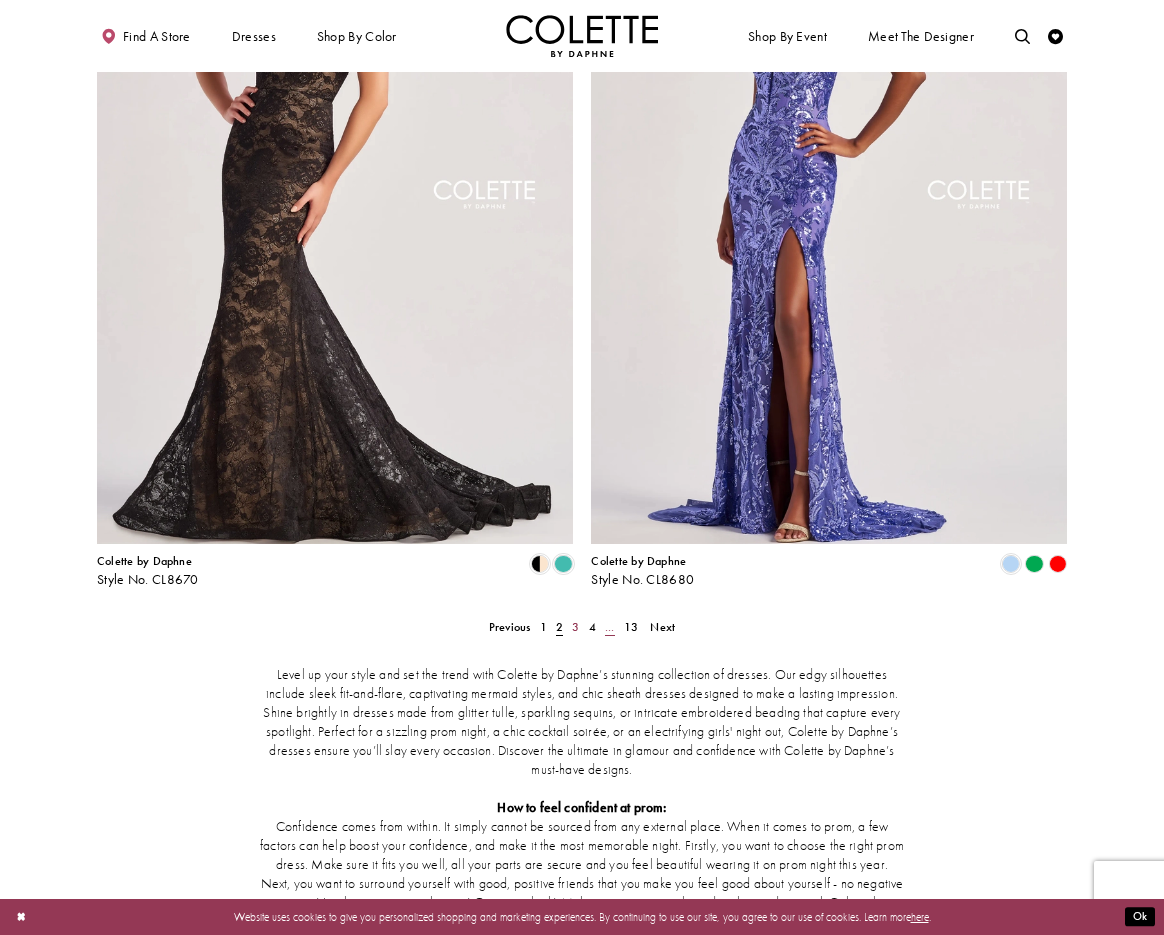 drag, startPoint x: 573, startPoint y: 624, endPoint x: 613, endPoint y: 628, distance: 40.1995 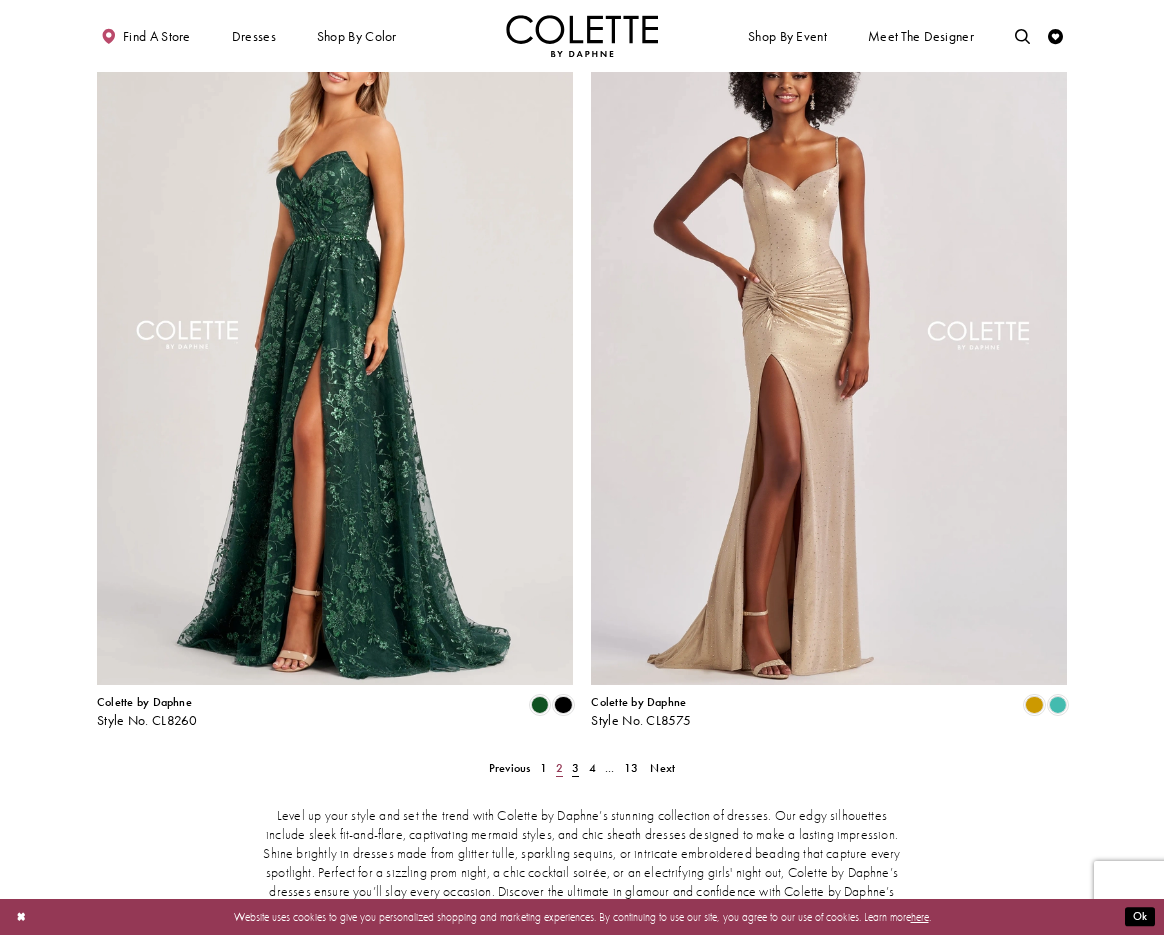 scroll, scrollTop: 2329, scrollLeft: 0, axis: vertical 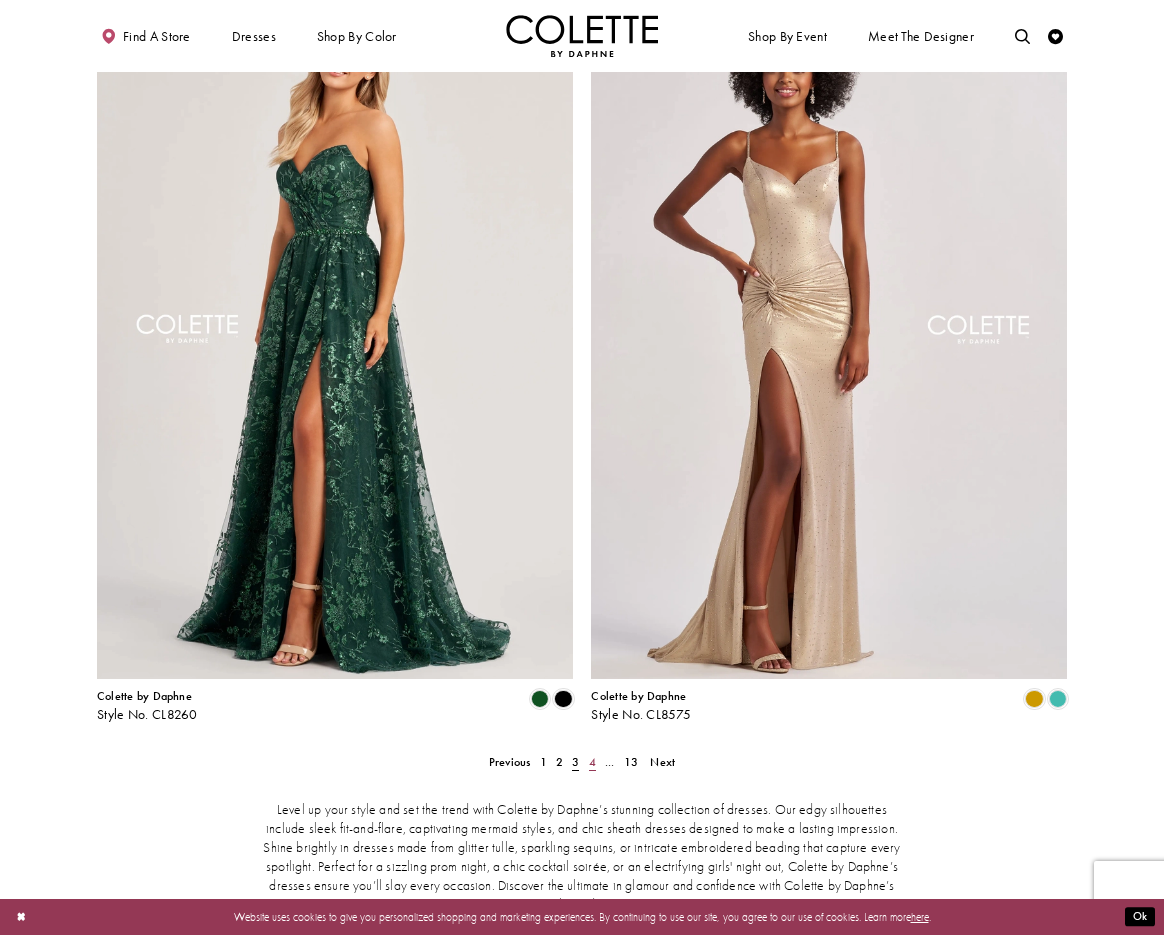 click on "4" at bounding box center (592, 762) 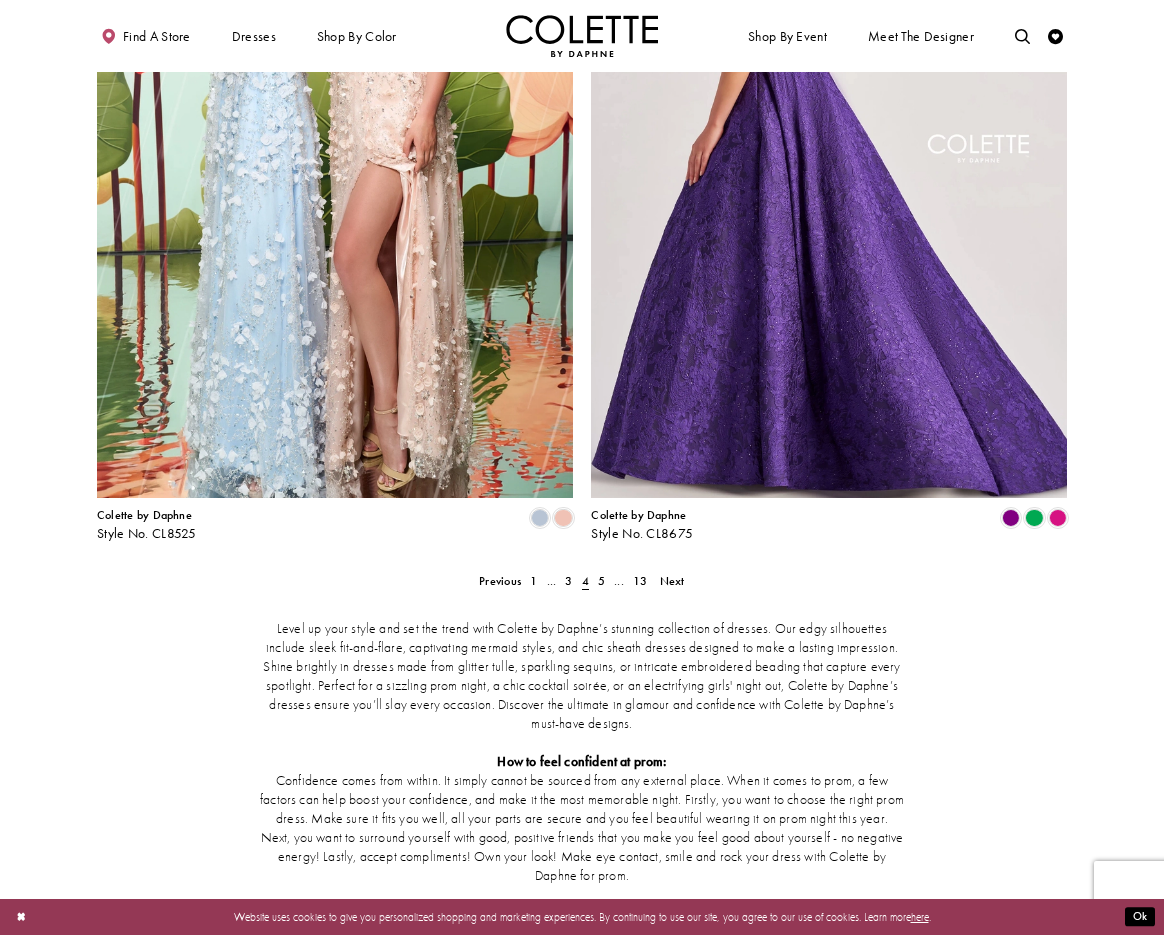 scroll, scrollTop: 2563, scrollLeft: 0, axis: vertical 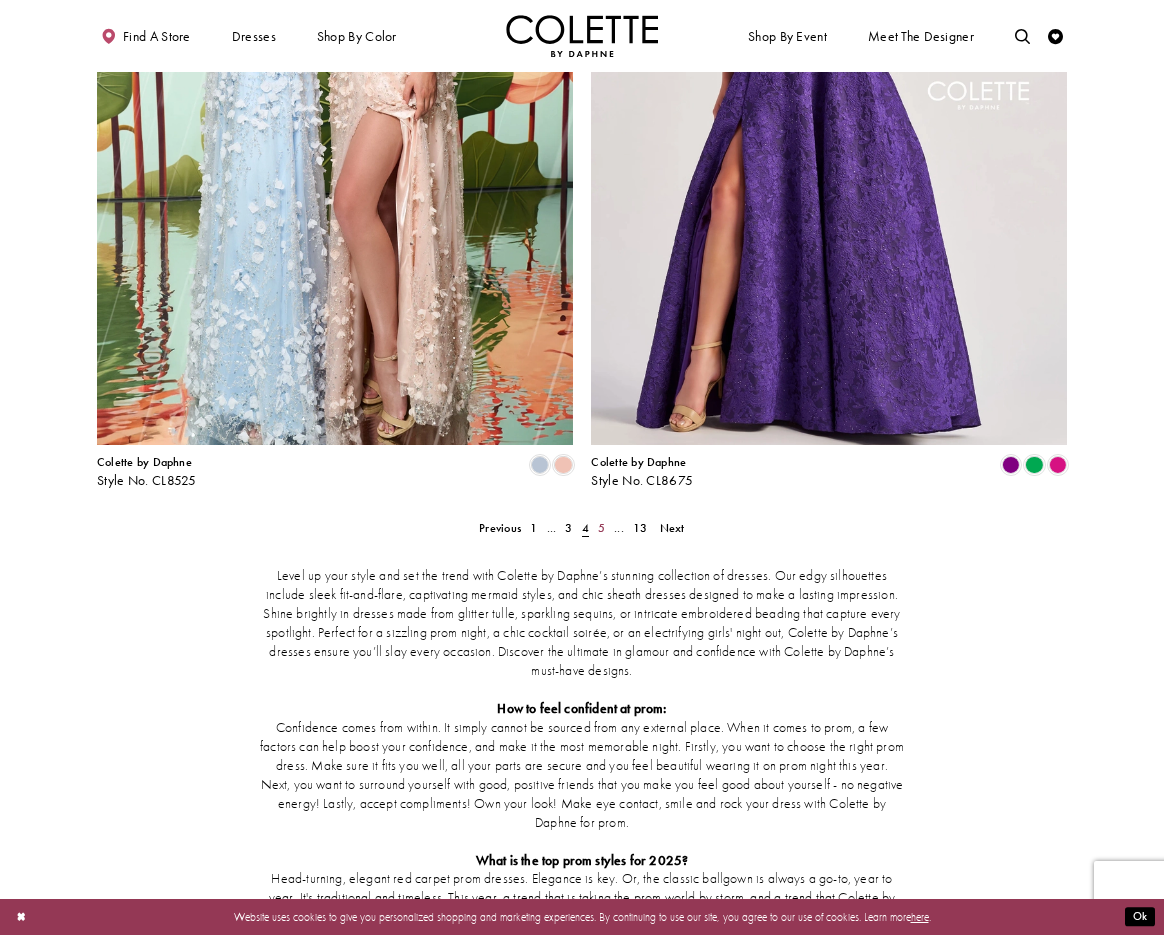 drag, startPoint x: 602, startPoint y: 530, endPoint x: 702, endPoint y: 538, distance: 100.31949 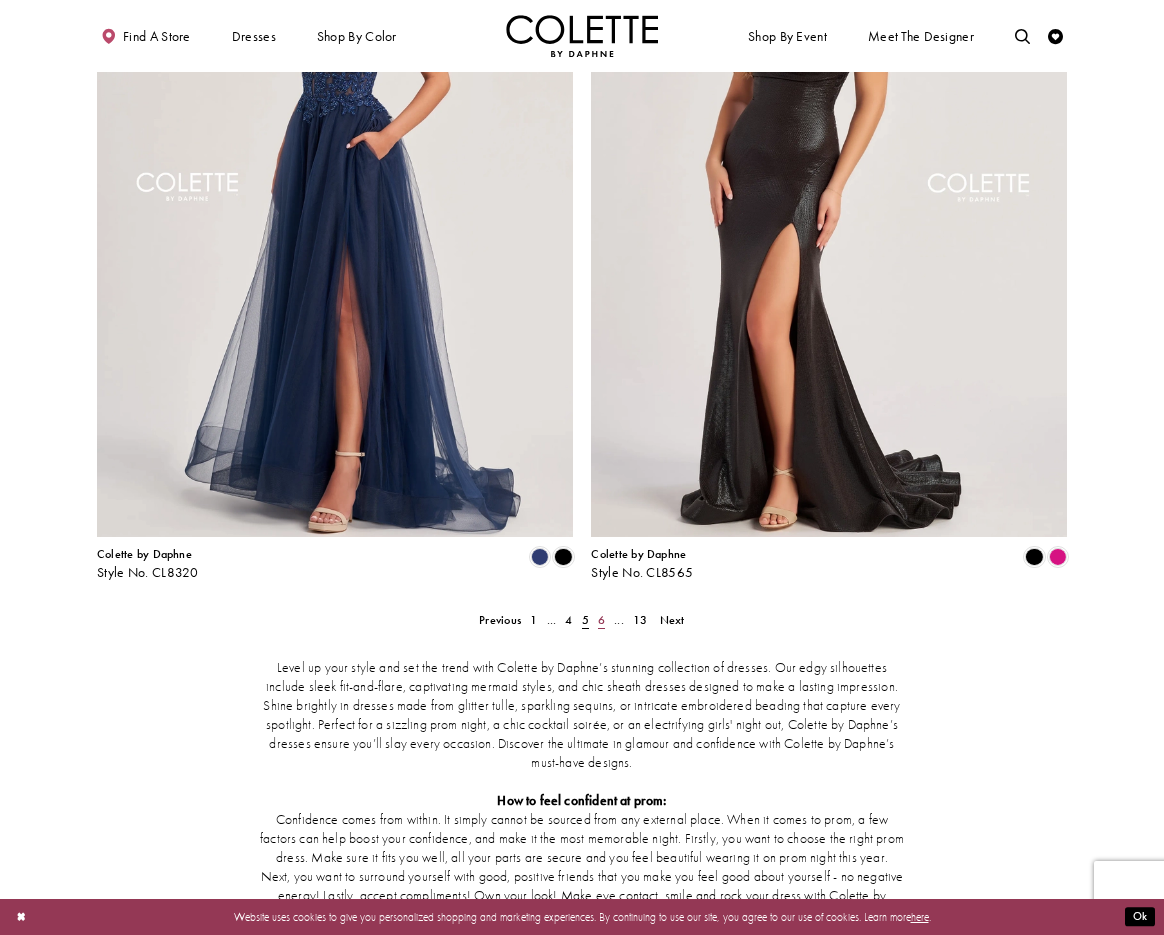 scroll, scrollTop: 2479, scrollLeft: 0, axis: vertical 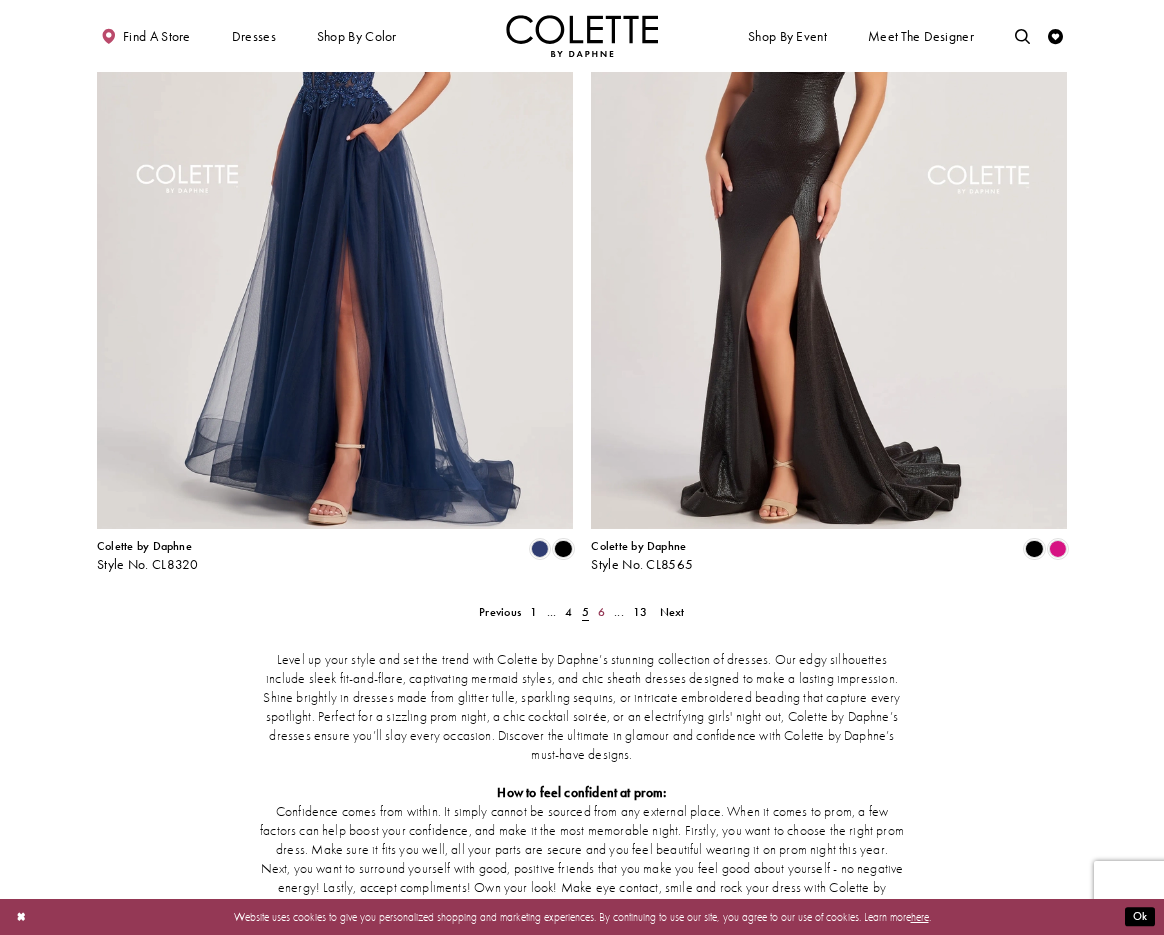 drag, startPoint x: 602, startPoint y: 614, endPoint x: 703, endPoint y: 607, distance: 101.24229 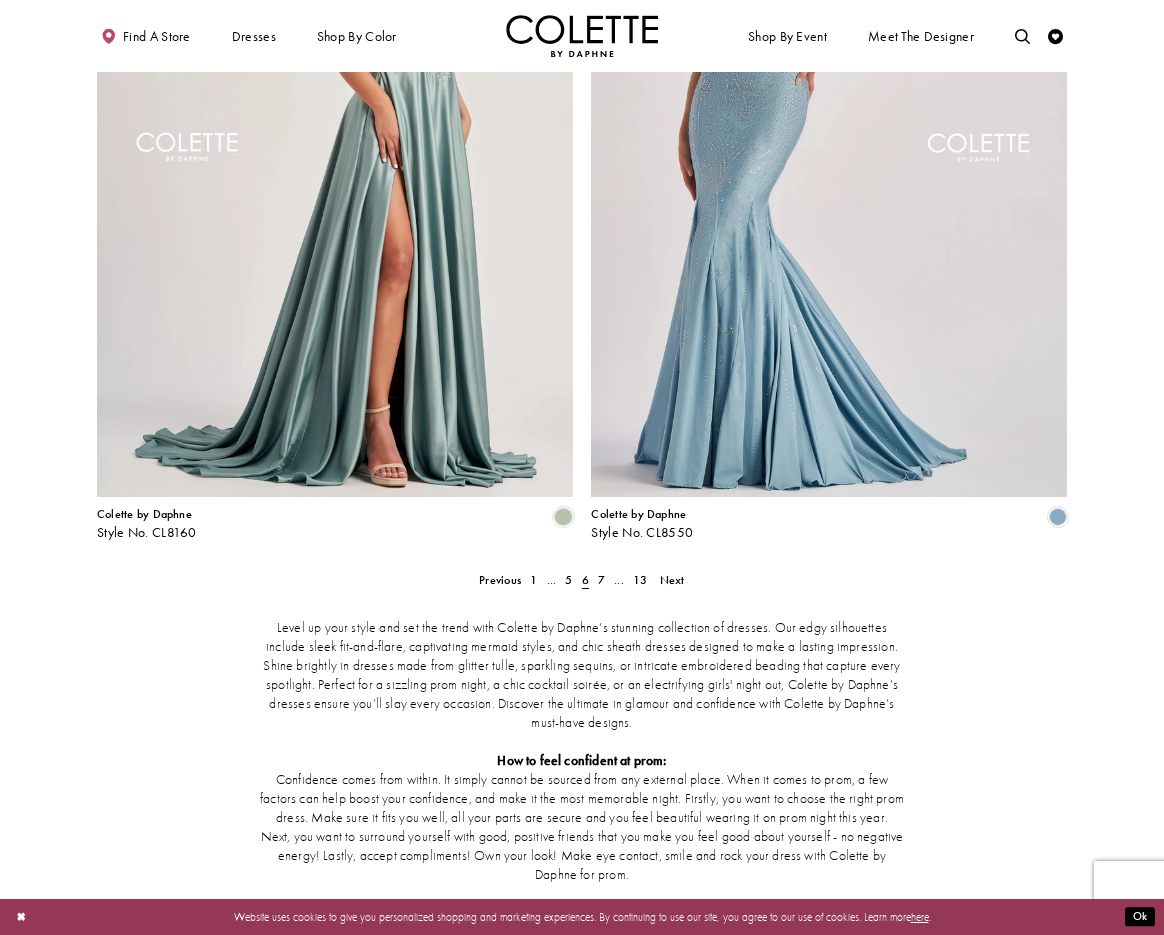 scroll, scrollTop: 2529, scrollLeft: 0, axis: vertical 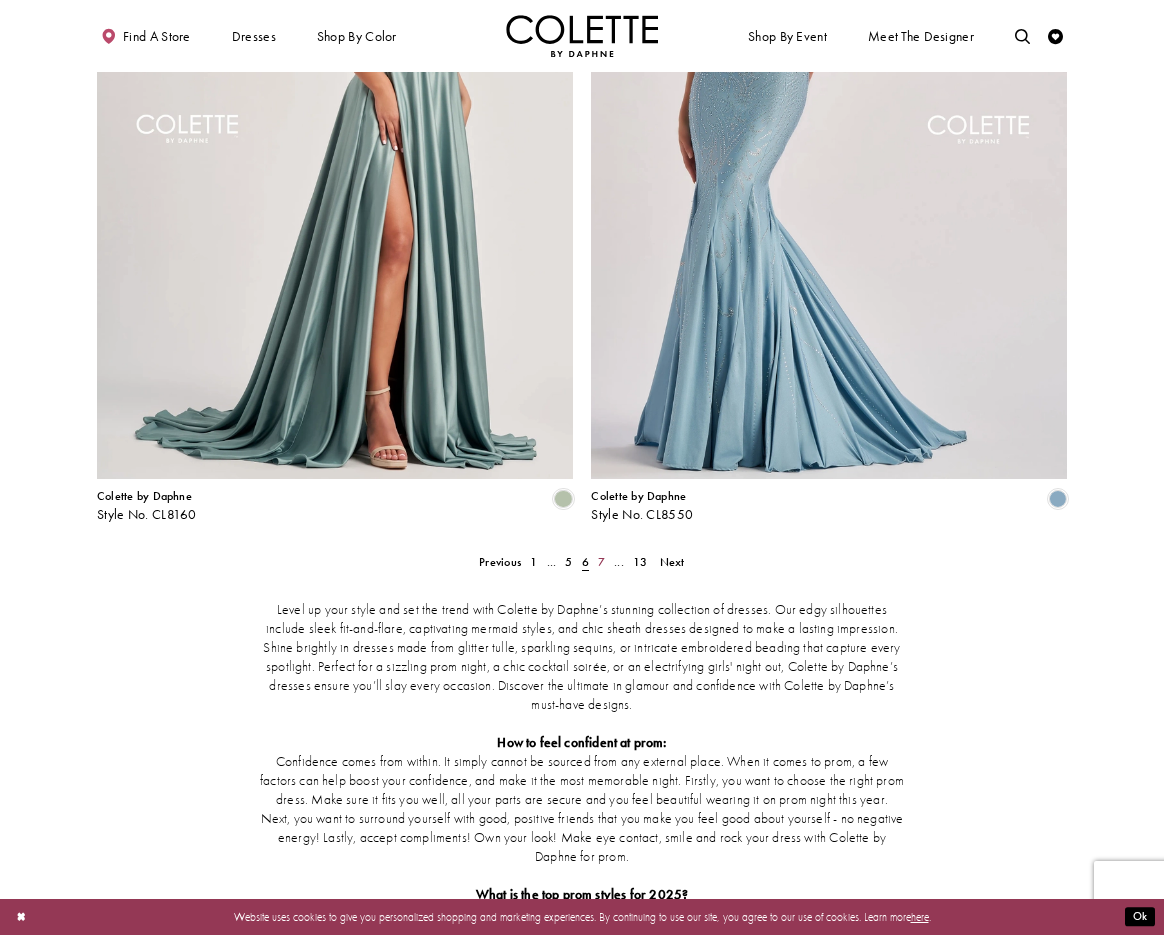 drag, startPoint x: 603, startPoint y: 561, endPoint x: 701, endPoint y: 554, distance: 98.24968 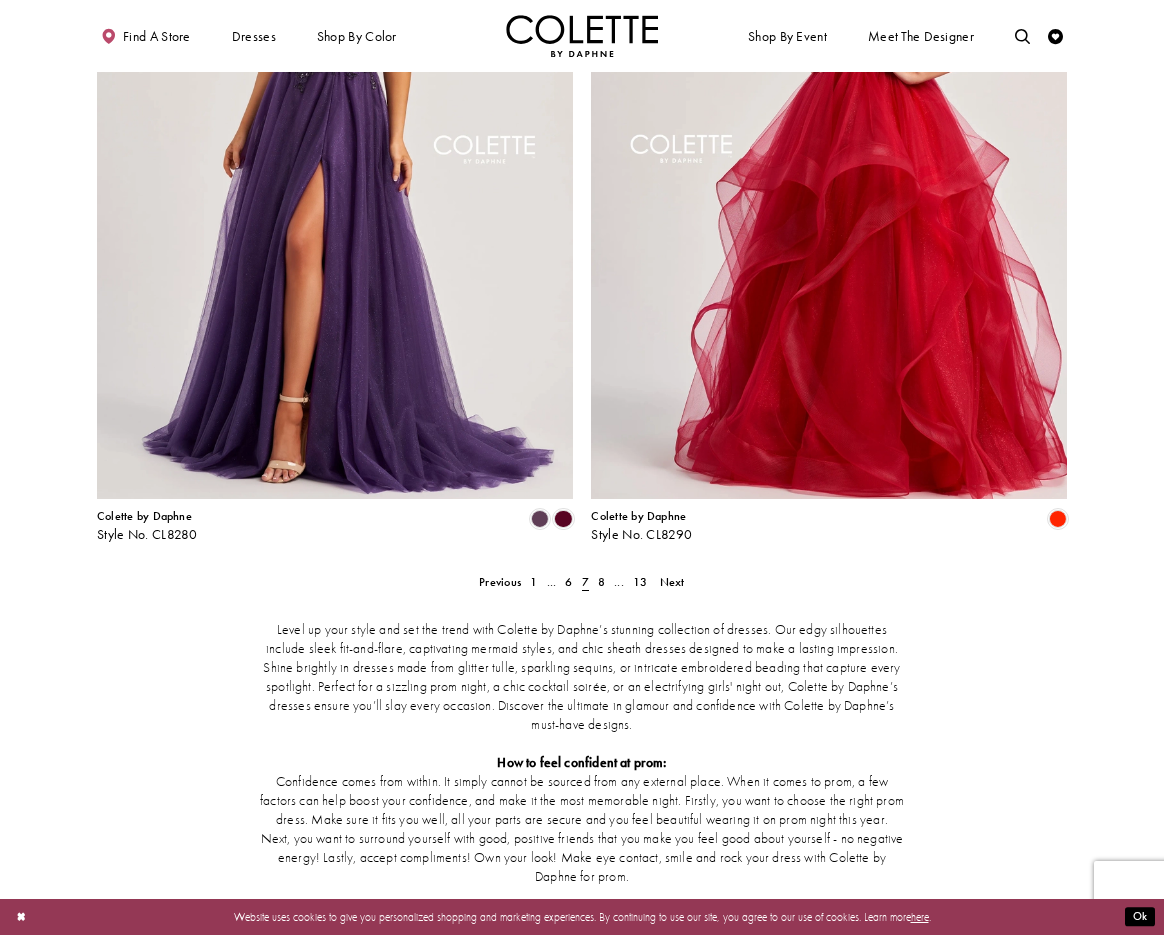 scroll, scrollTop: 2507, scrollLeft: 0, axis: vertical 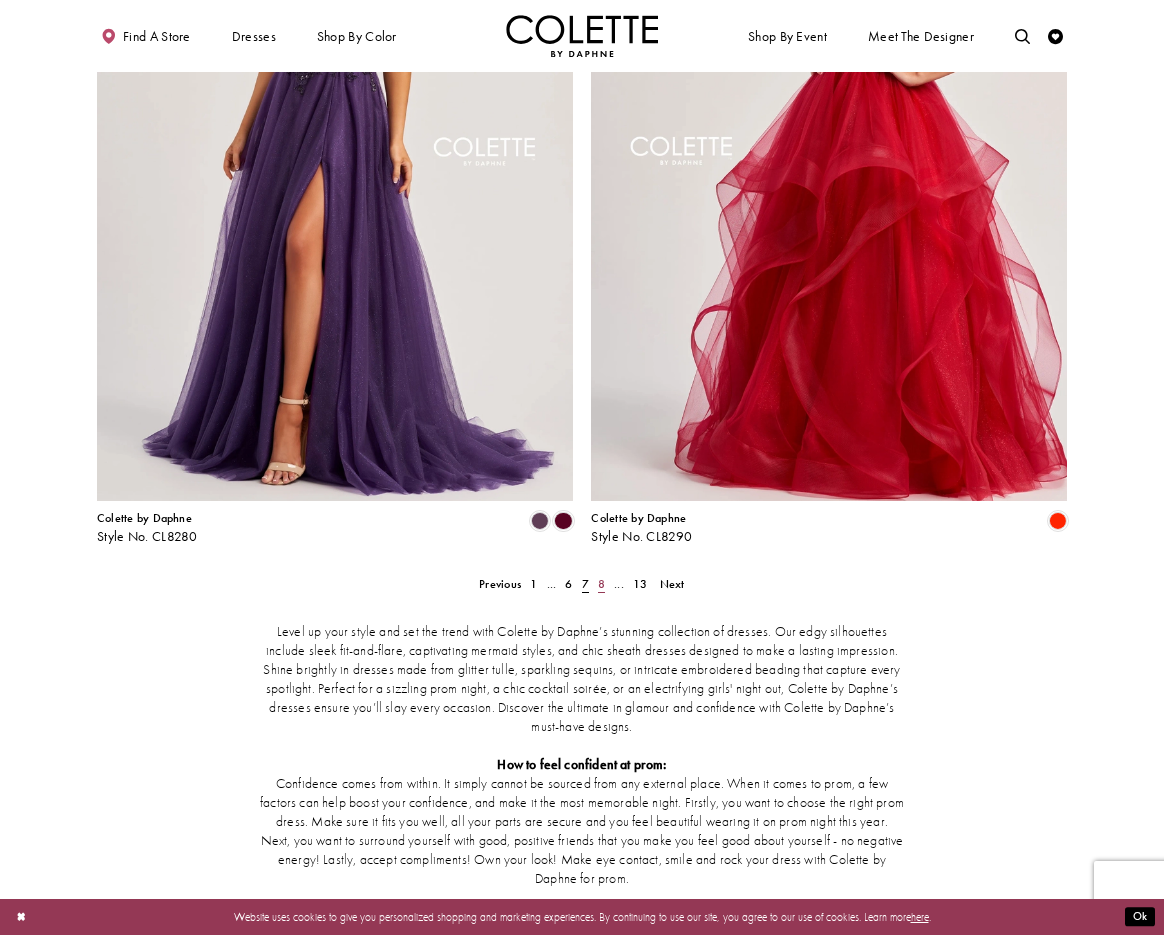 click on "8" at bounding box center [601, 584] 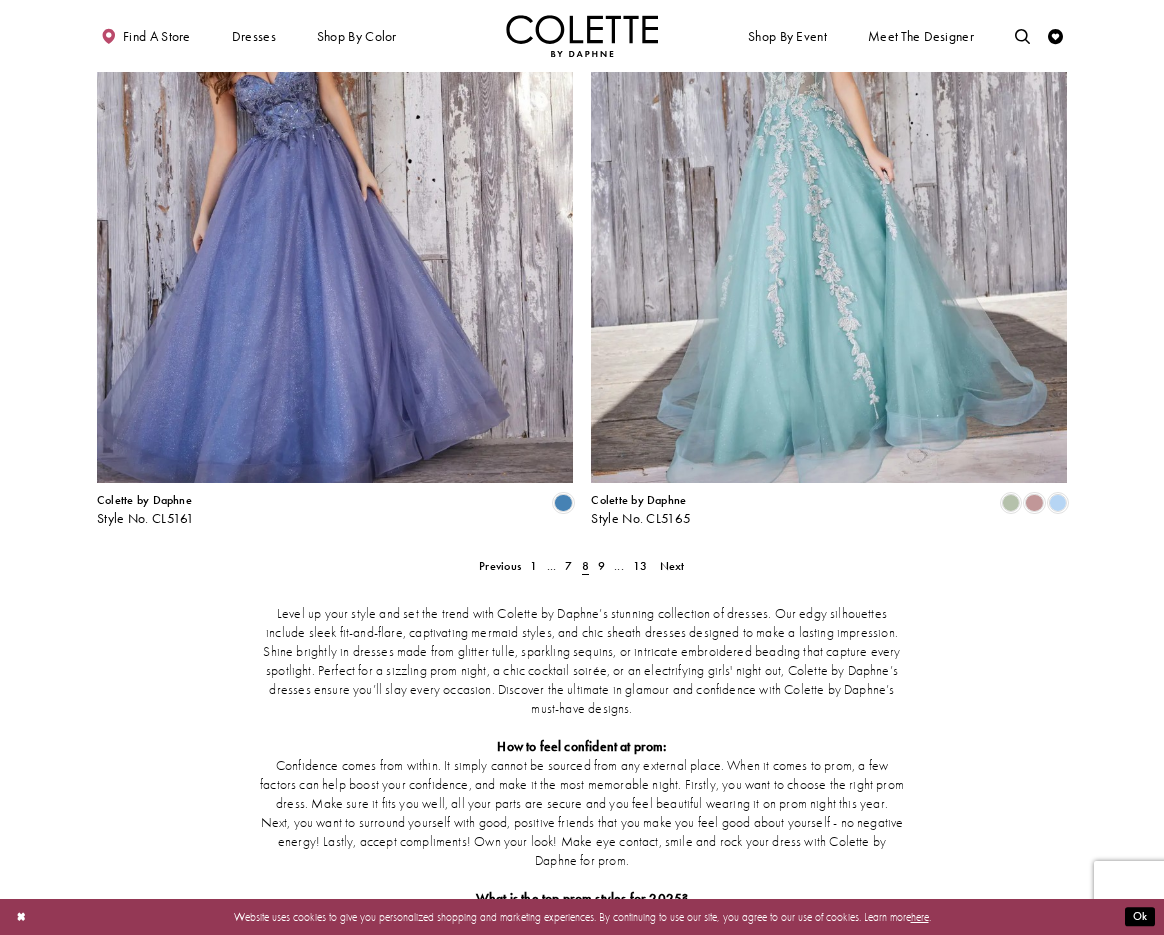 scroll, scrollTop: 2547, scrollLeft: 0, axis: vertical 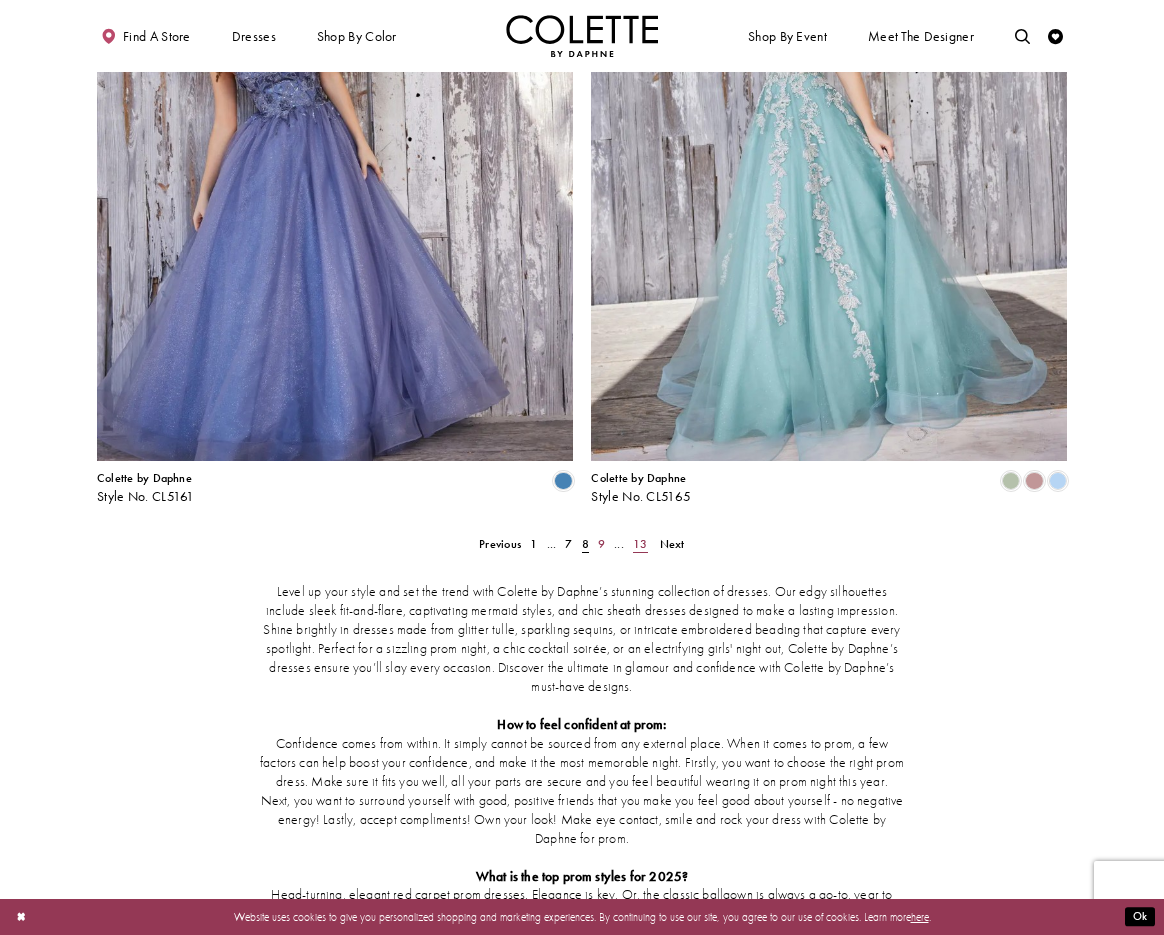 drag, startPoint x: 602, startPoint y: 542, endPoint x: 648, endPoint y: 546, distance: 46.173584 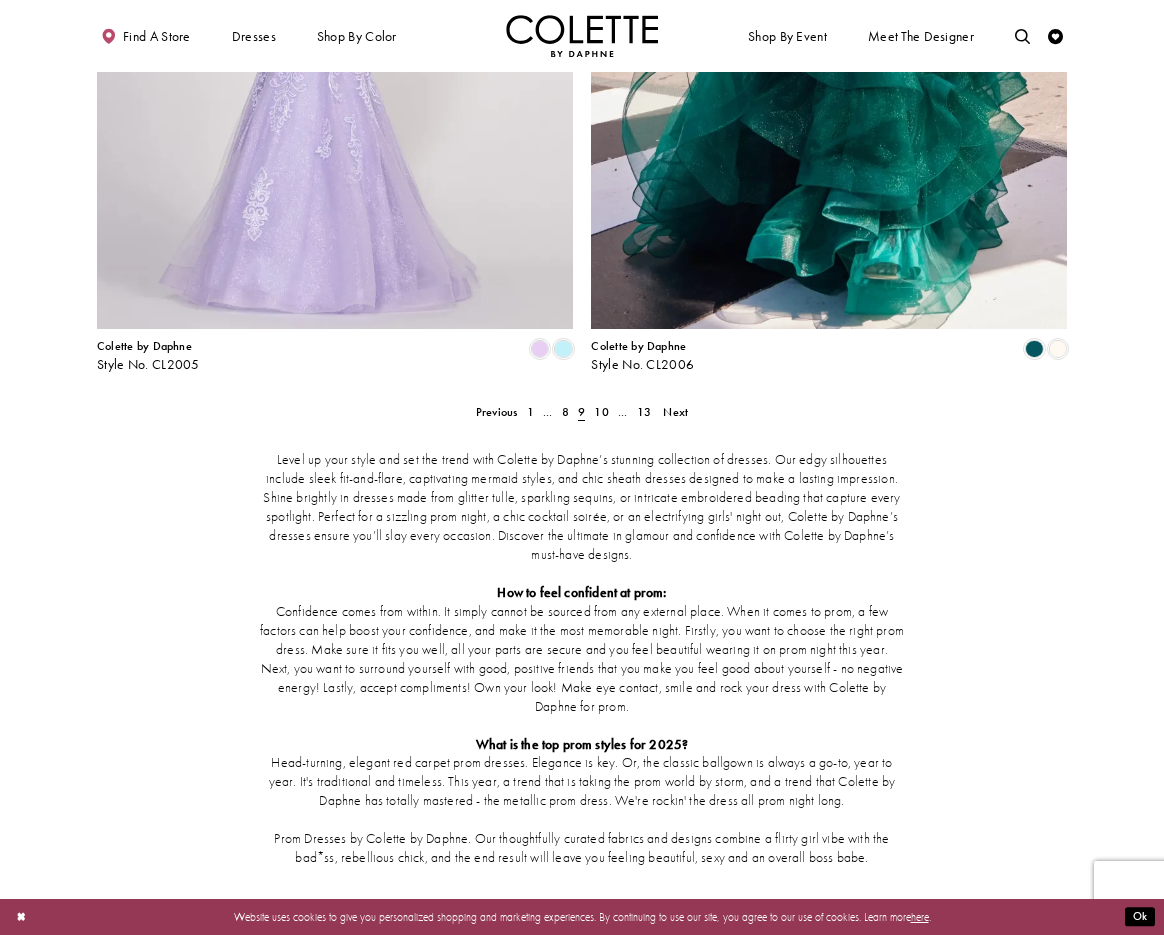 scroll, scrollTop: 2691, scrollLeft: 0, axis: vertical 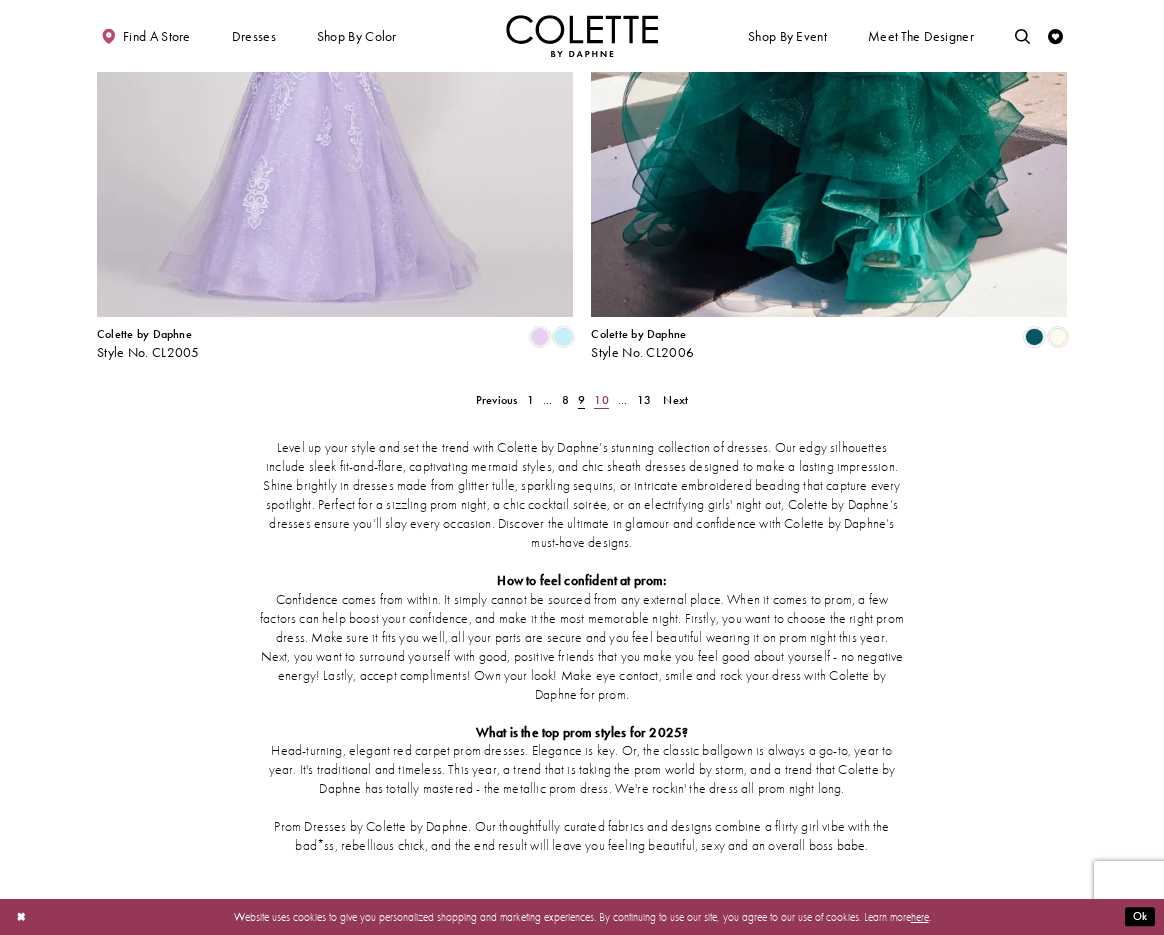 click on "10" at bounding box center [602, 400] 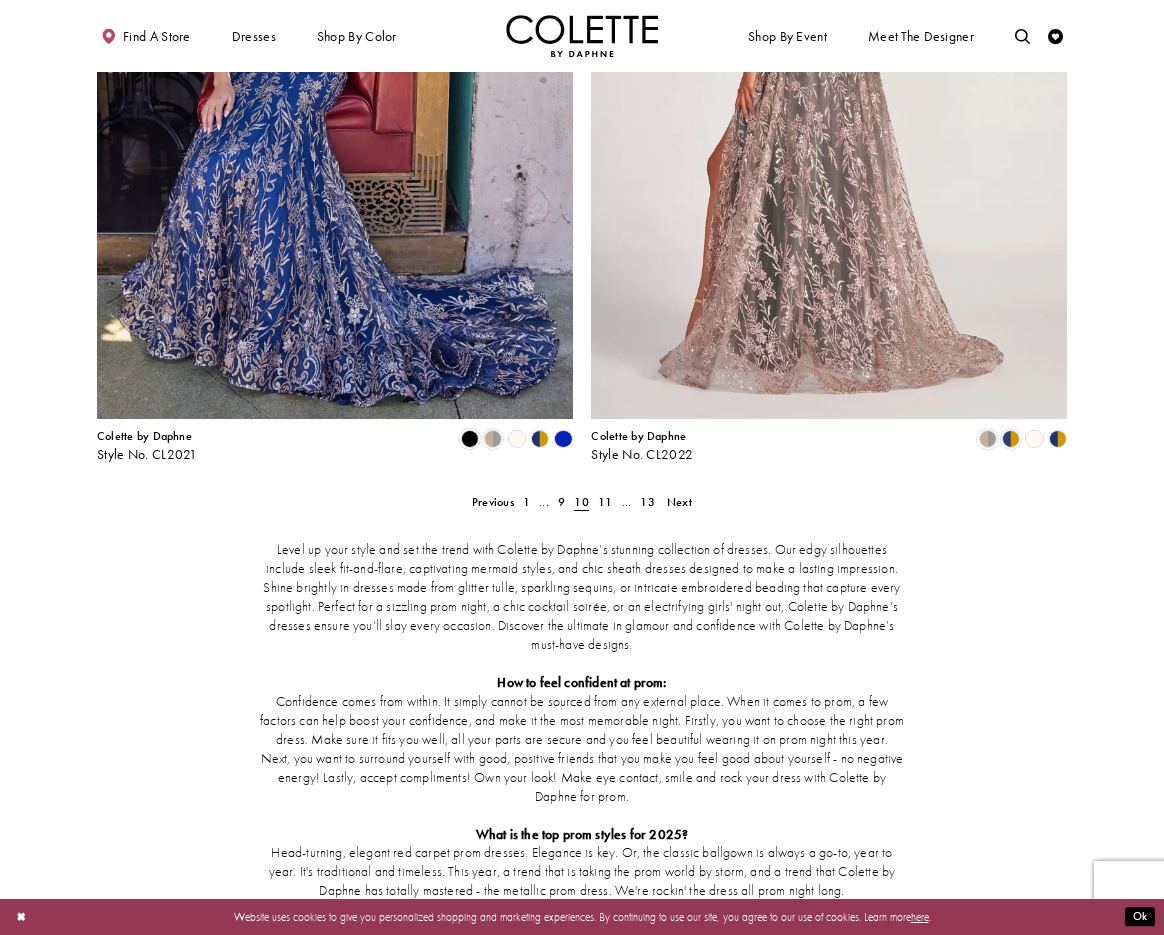 scroll, scrollTop: 2590, scrollLeft: 0, axis: vertical 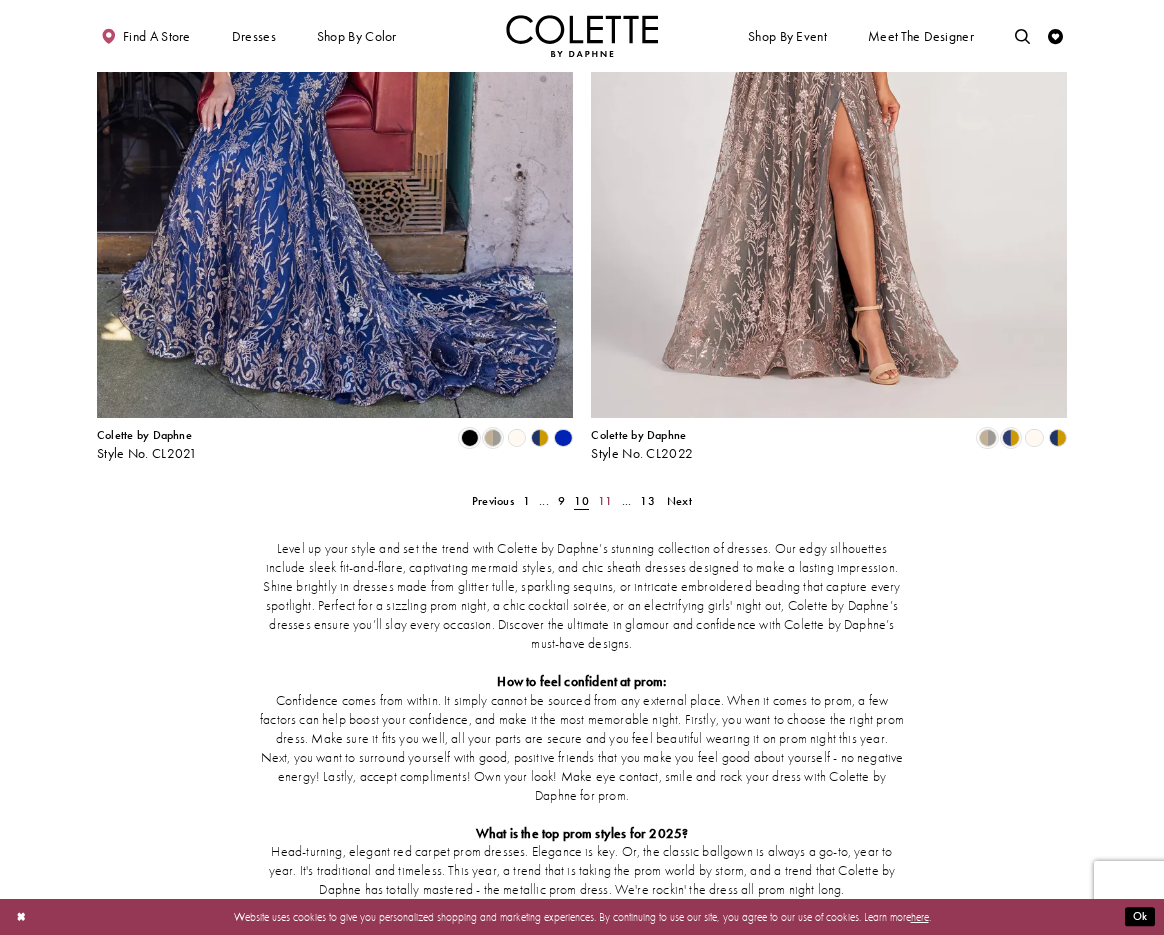 drag, startPoint x: 606, startPoint y: 501, endPoint x: 738, endPoint y: 494, distance: 132.18547 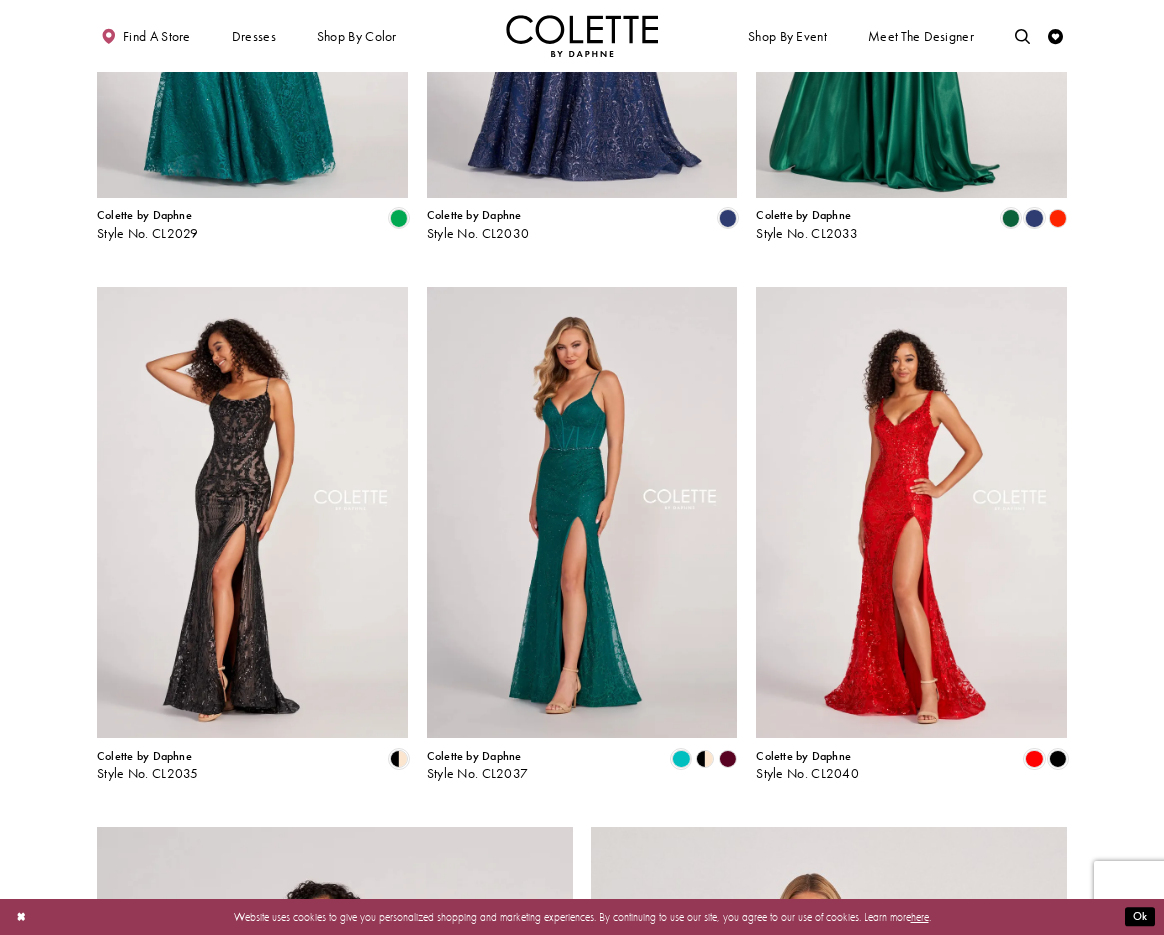 scroll, scrollTop: 1487, scrollLeft: 0, axis: vertical 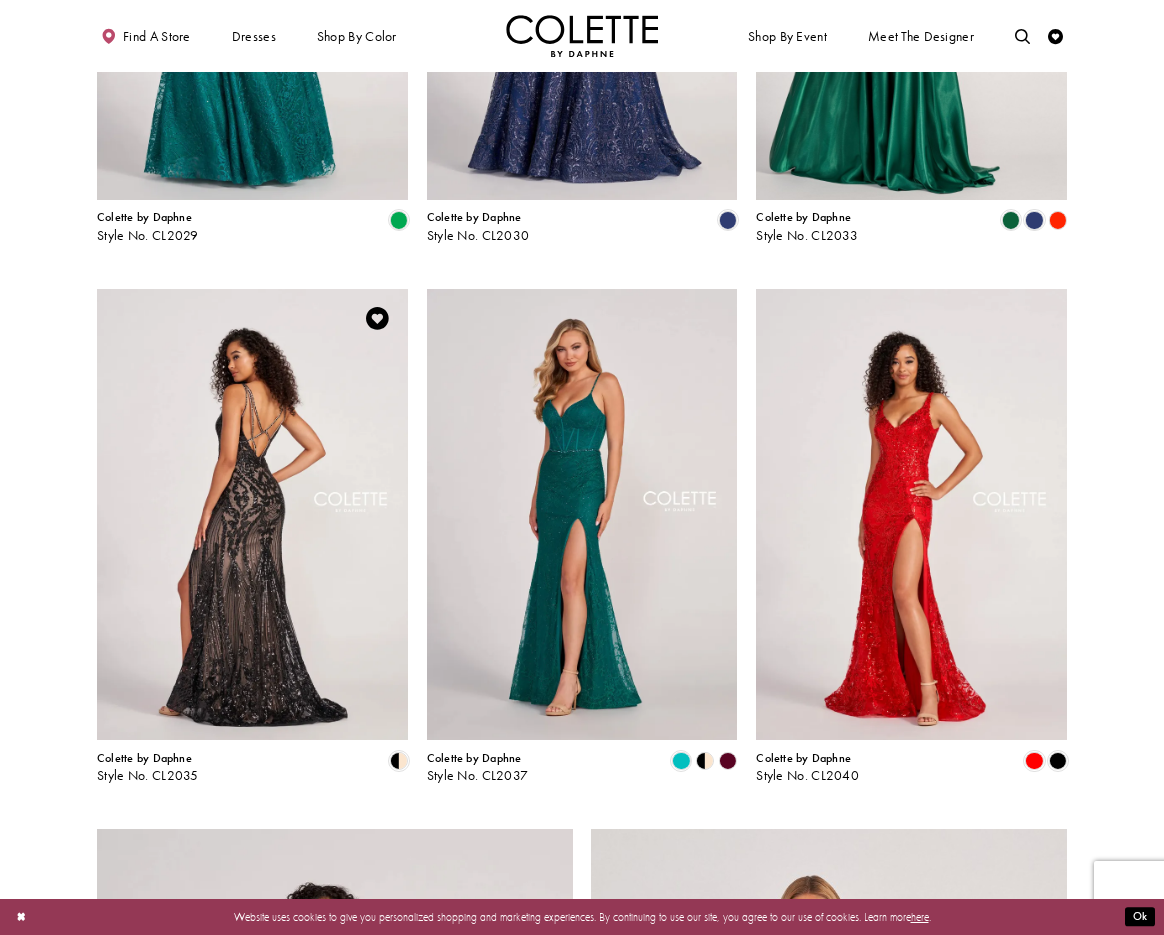 click at bounding box center [252, 515] 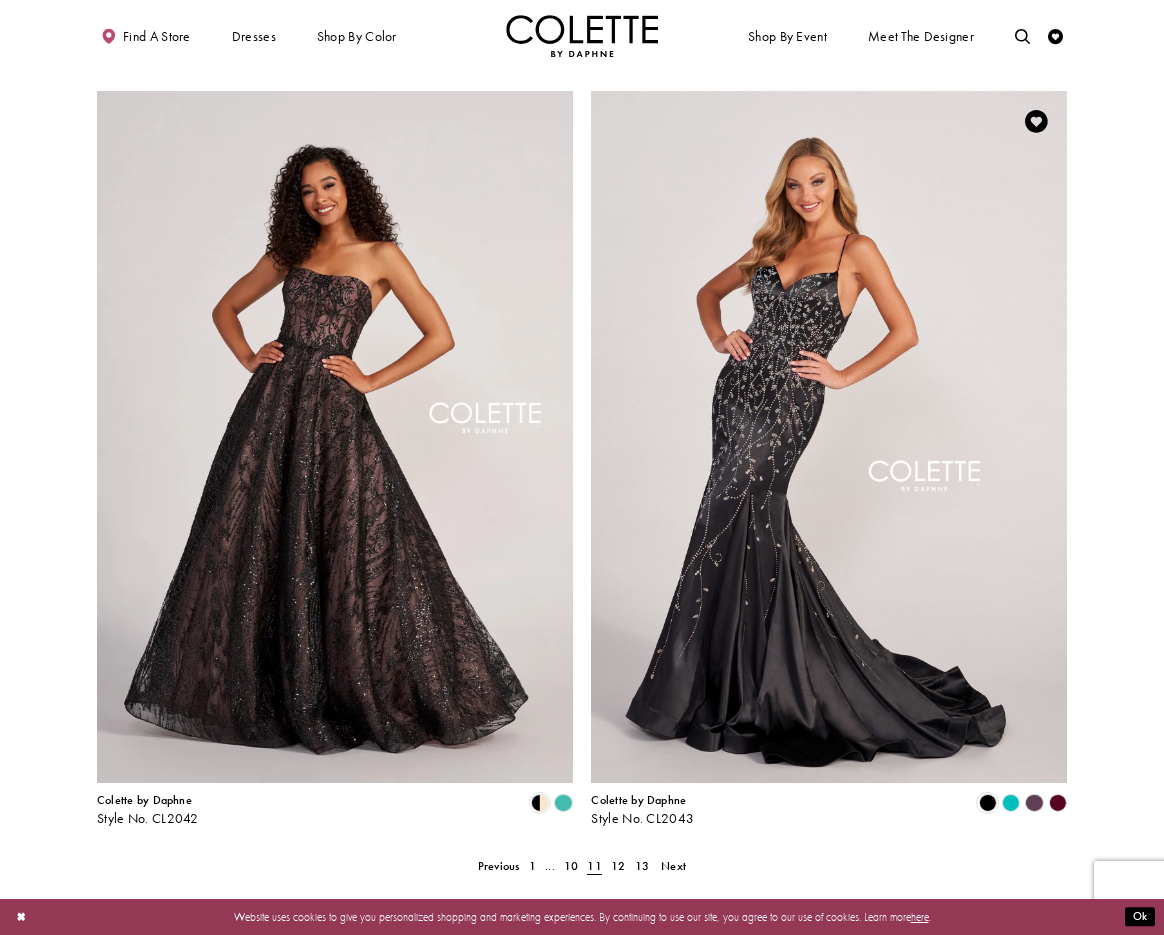scroll, scrollTop: 2275, scrollLeft: 0, axis: vertical 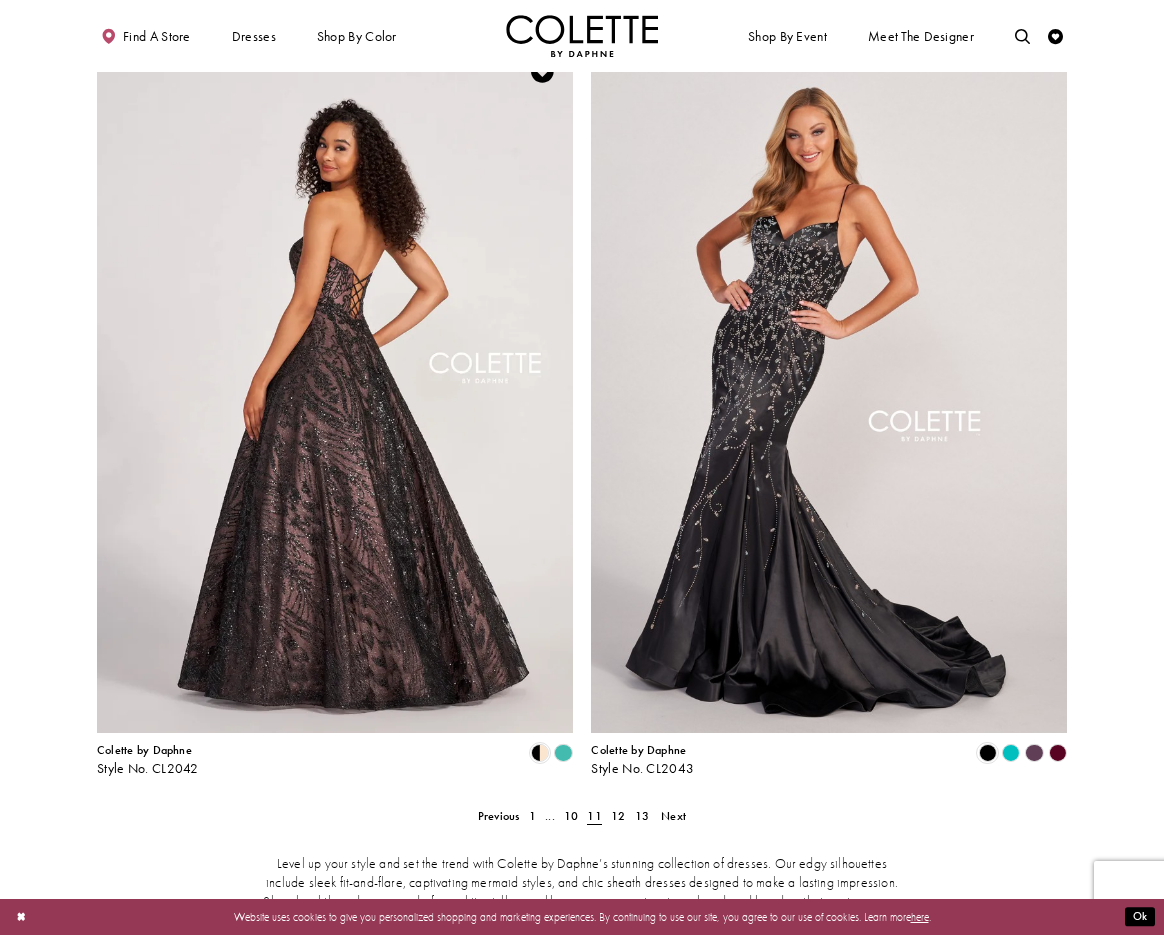 click at bounding box center [335, 387] 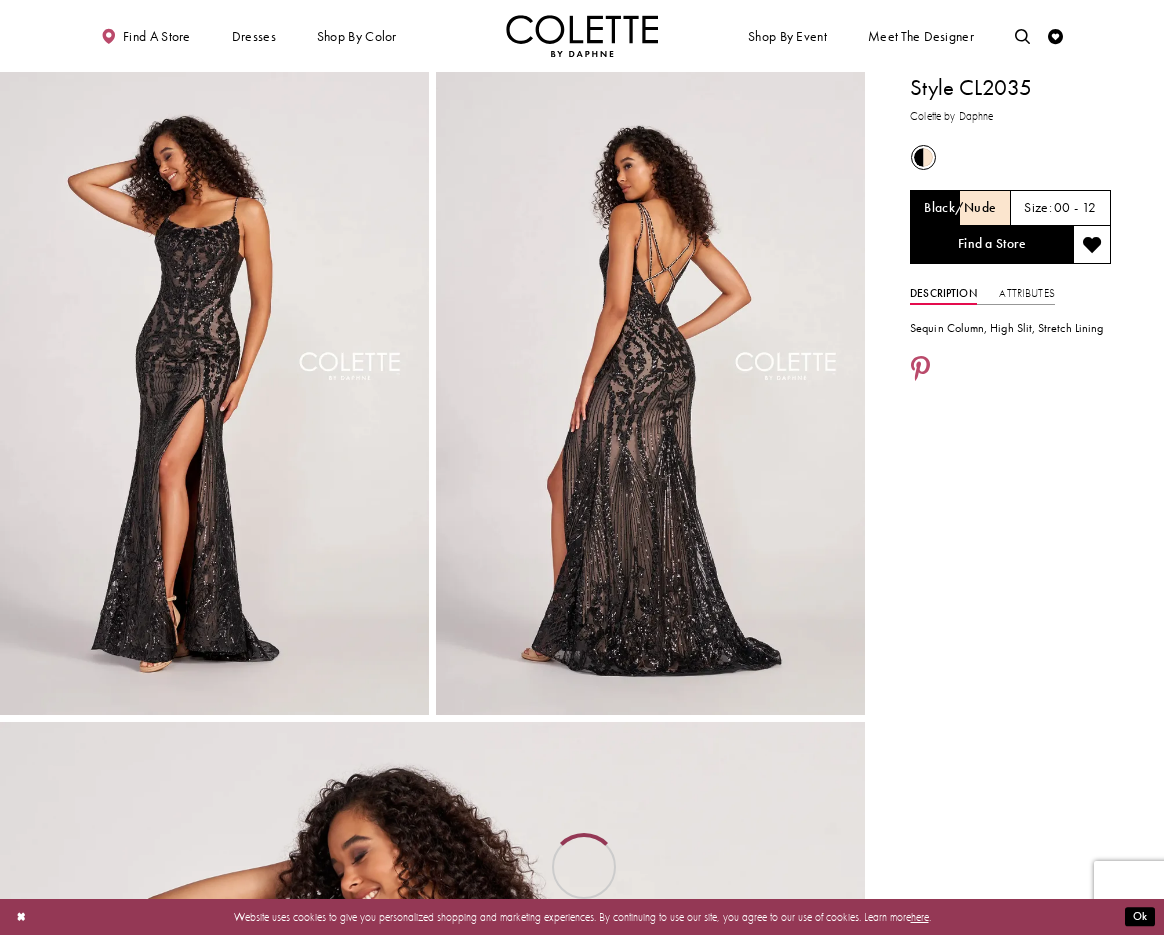 scroll, scrollTop: 0, scrollLeft: 0, axis: both 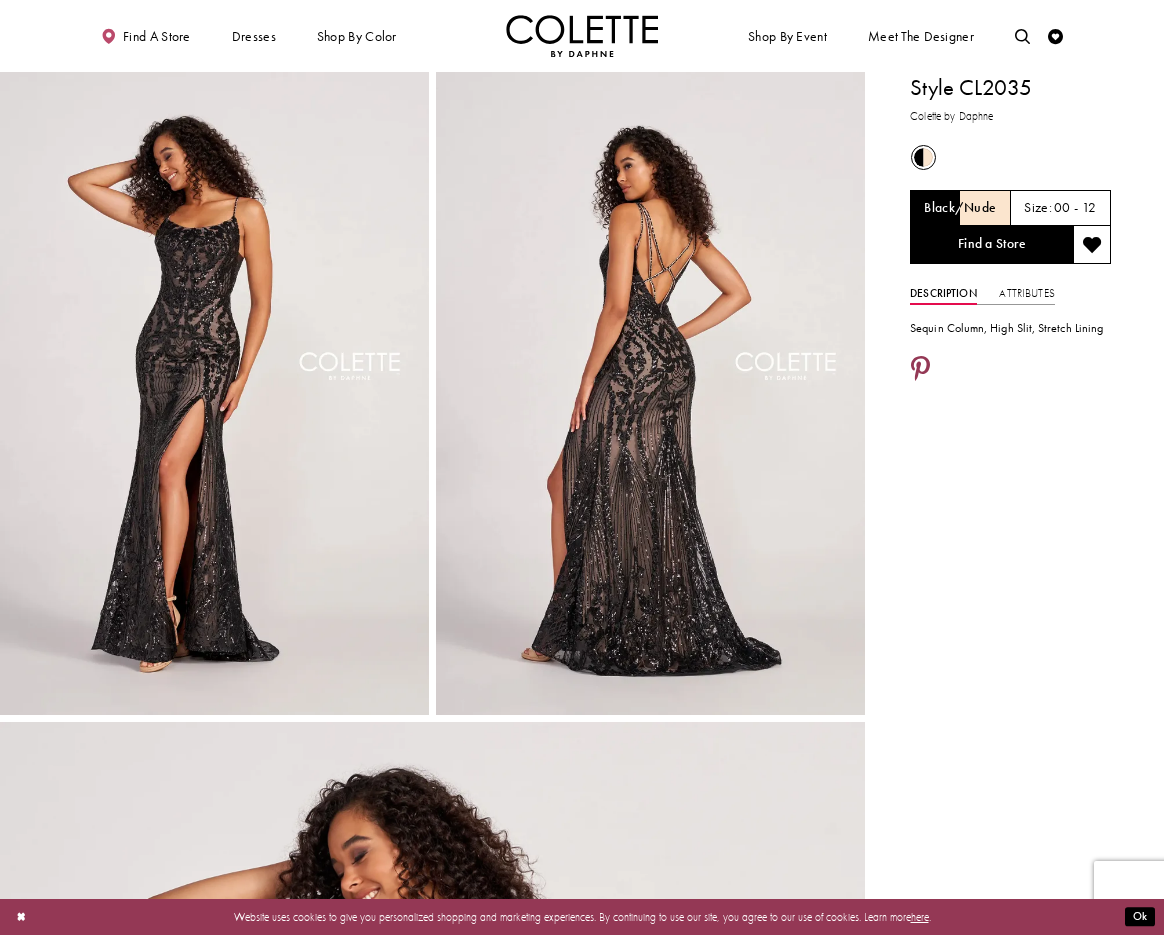 click at bounding box center [920, 370] 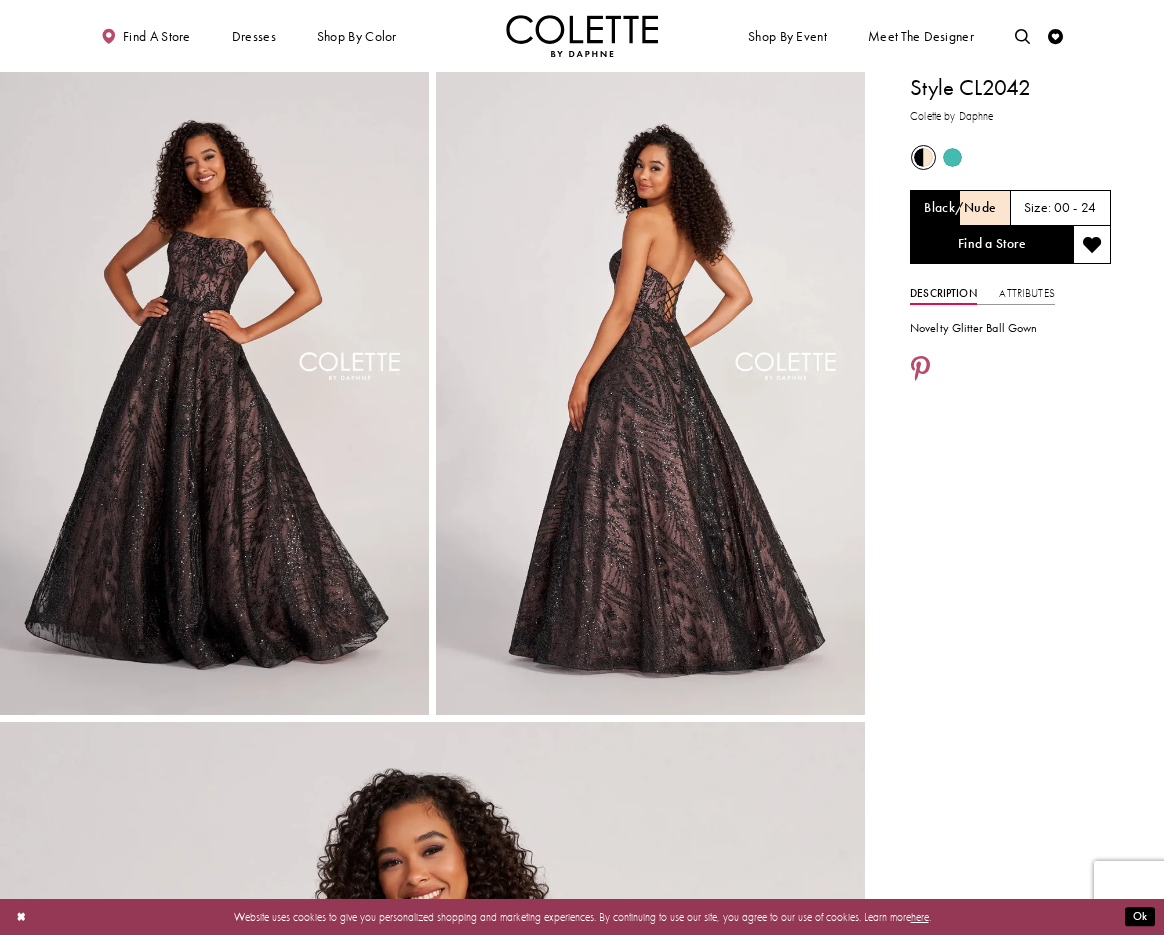 scroll, scrollTop: 0, scrollLeft: 0, axis: both 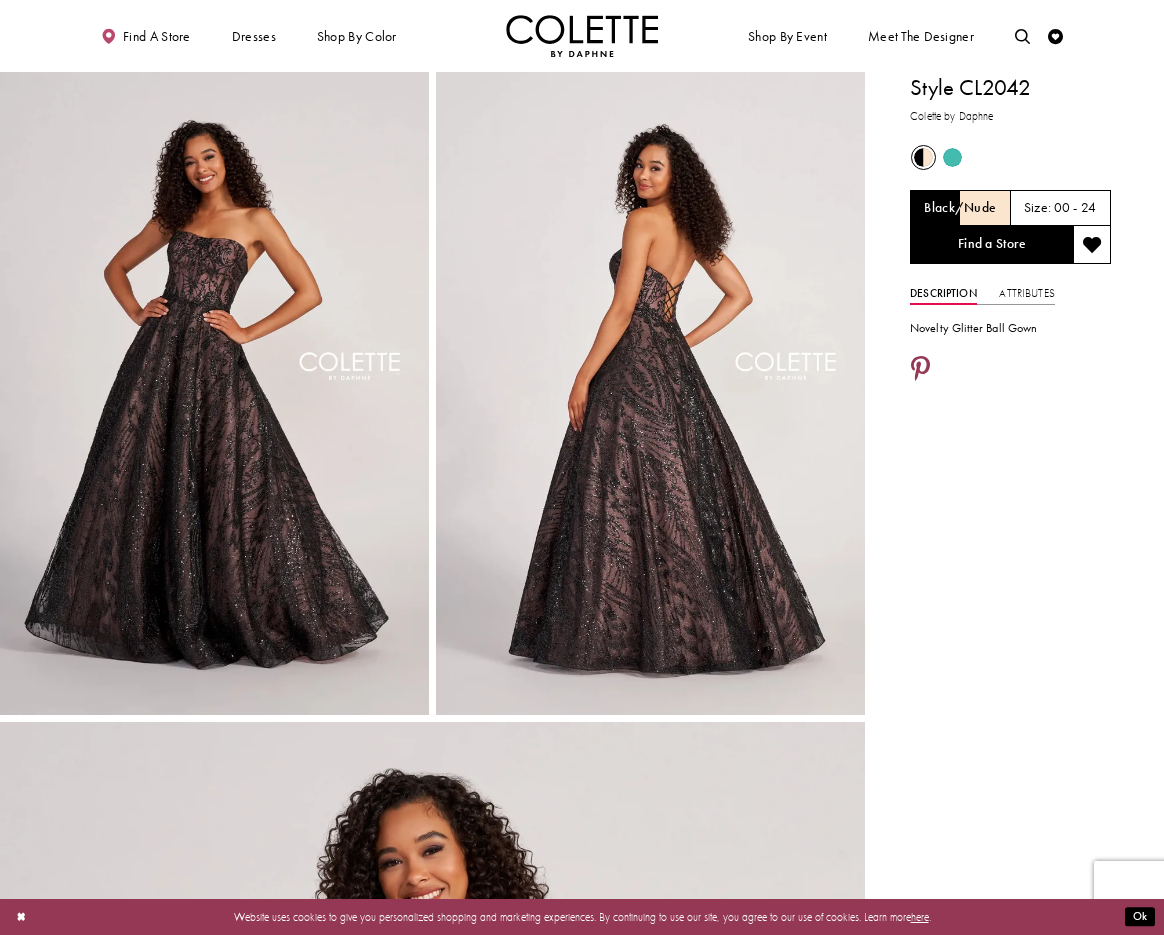 click at bounding box center [920, 370] 